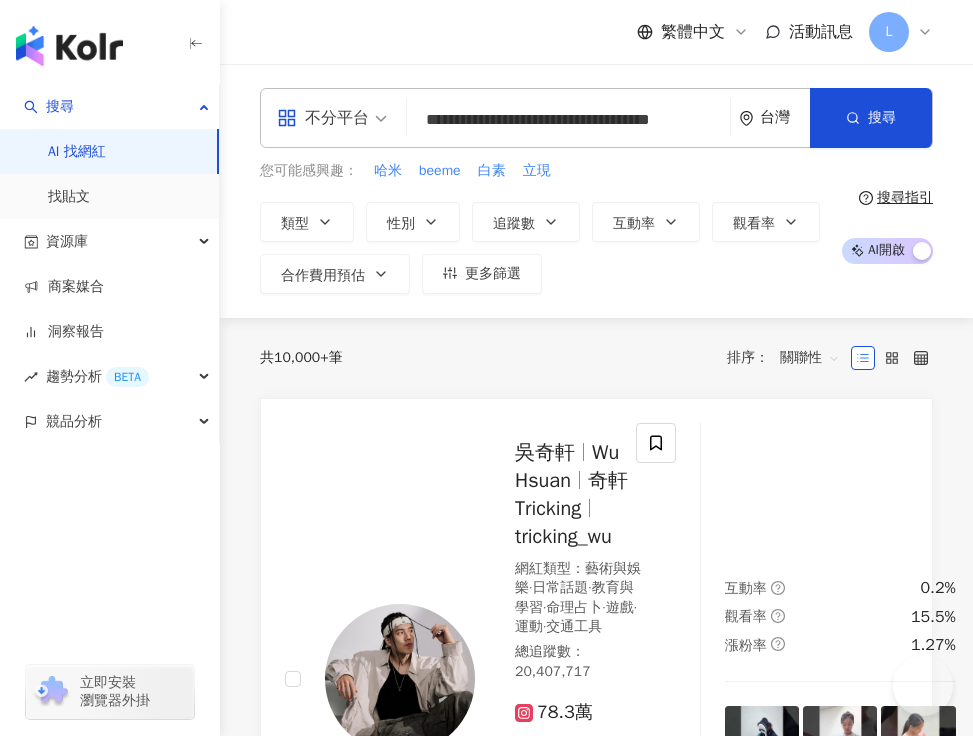 scroll, scrollTop: 0, scrollLeft: 0, axis: both 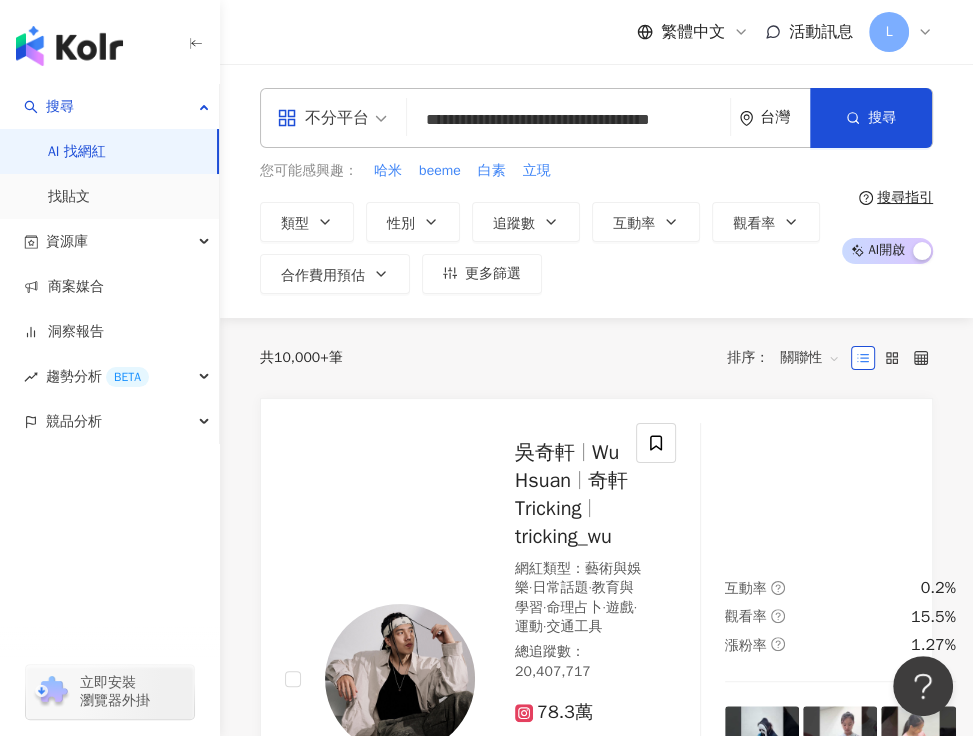 drag, startPoint x: 113, startPoint y: 490, endPoint x: 661, endPoint y: 1, distance: 734.45557 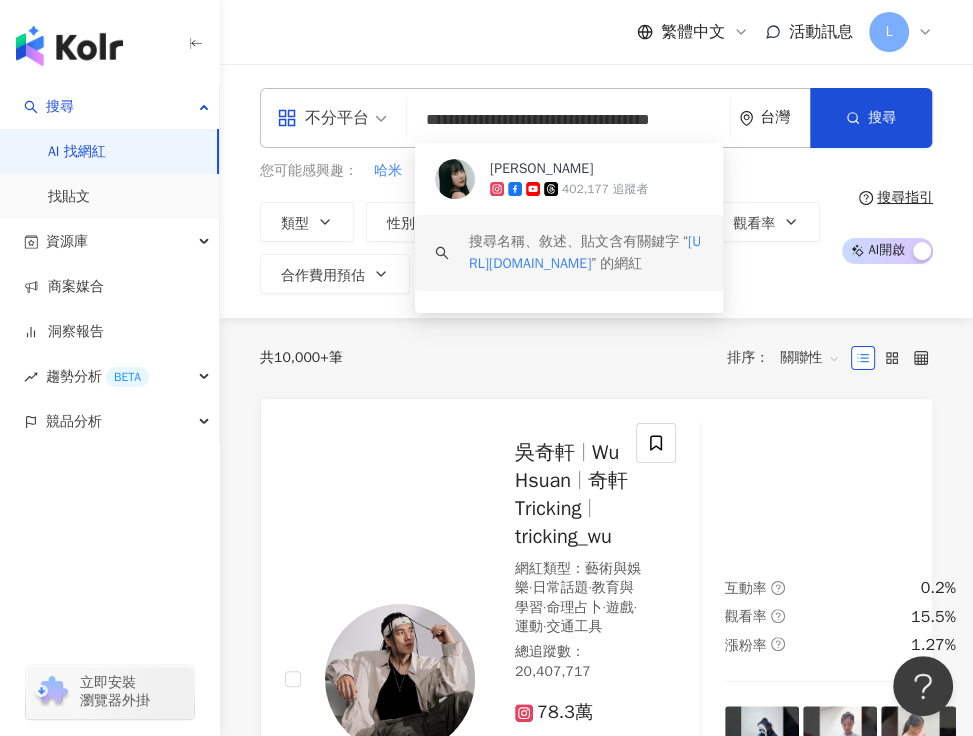 paste on "******" 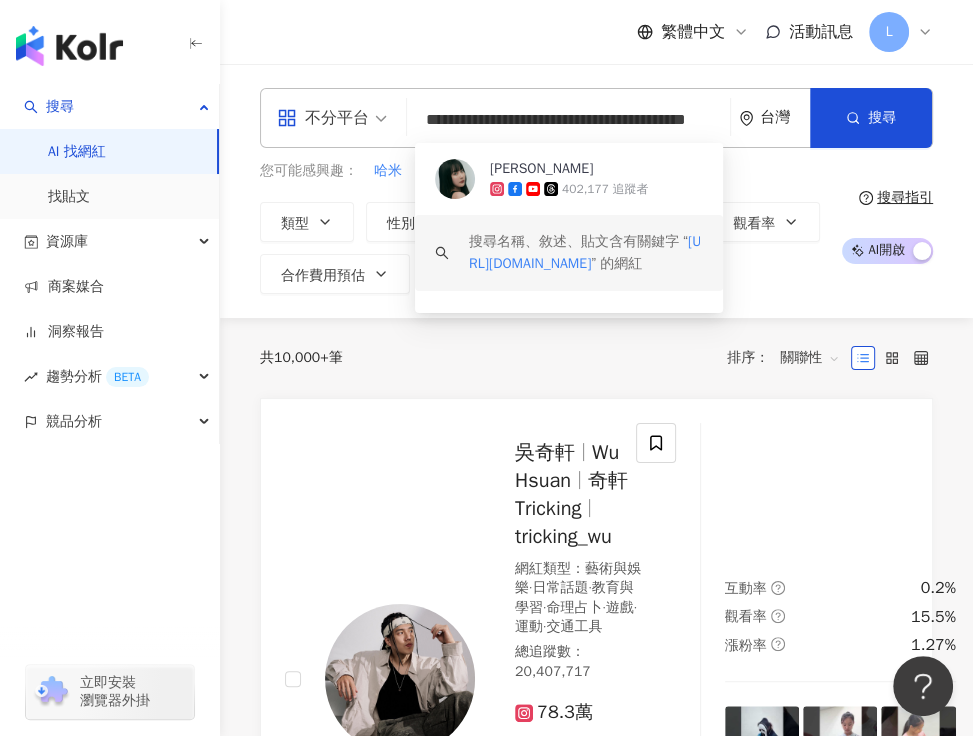 scroll, scrollTop: 0, scrollLeft: 60, axis: horizontal 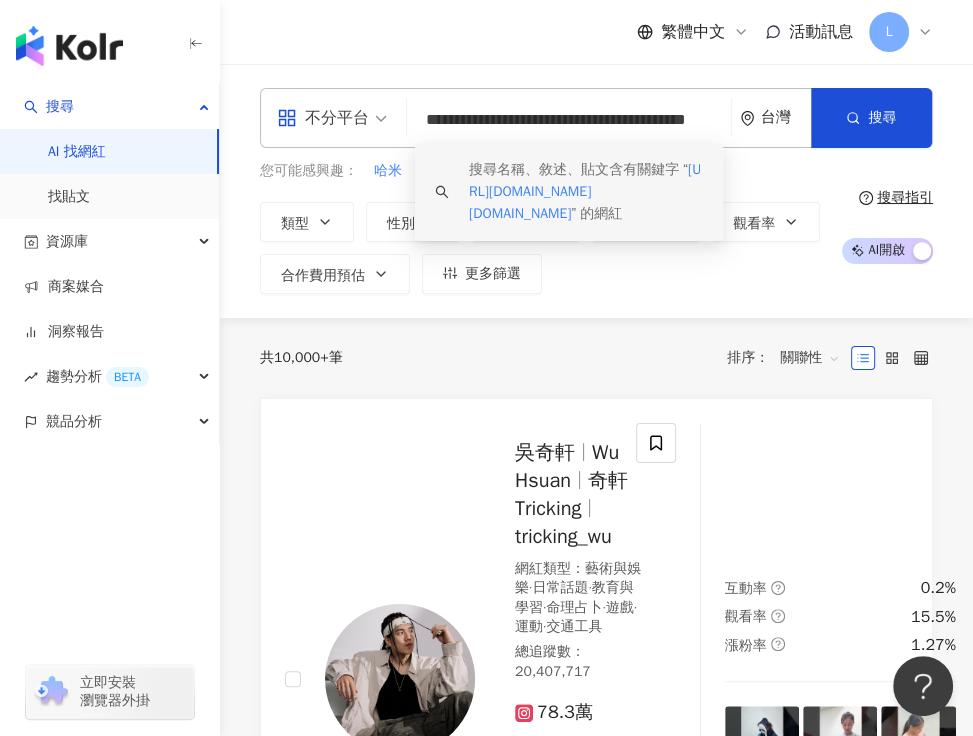 paste 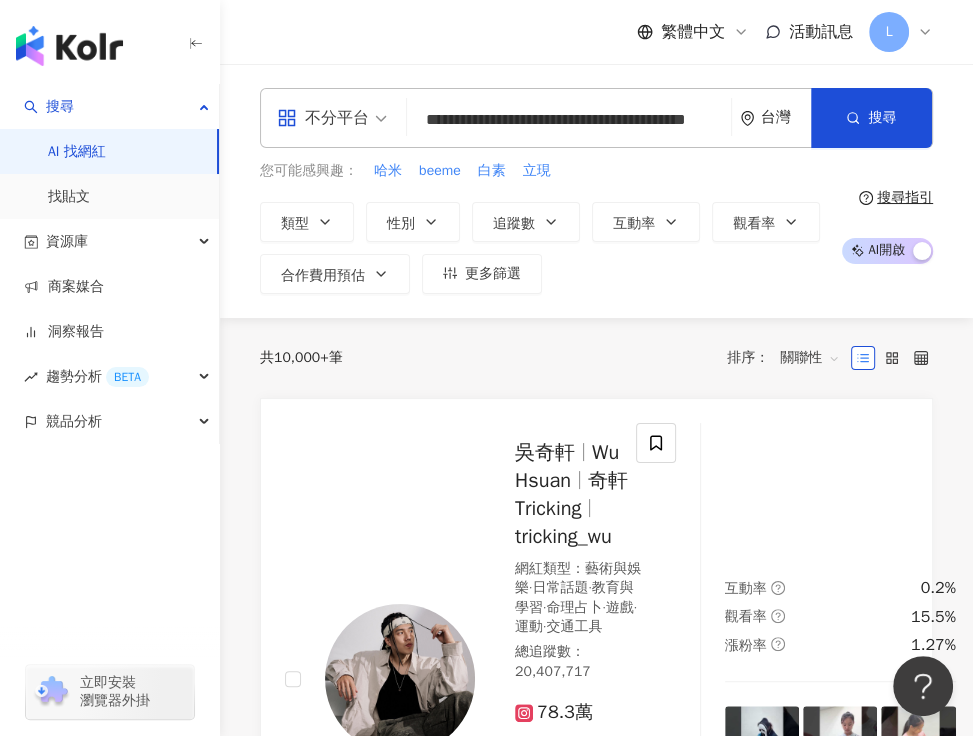 click on "**********" at bounding box center [596, 191] 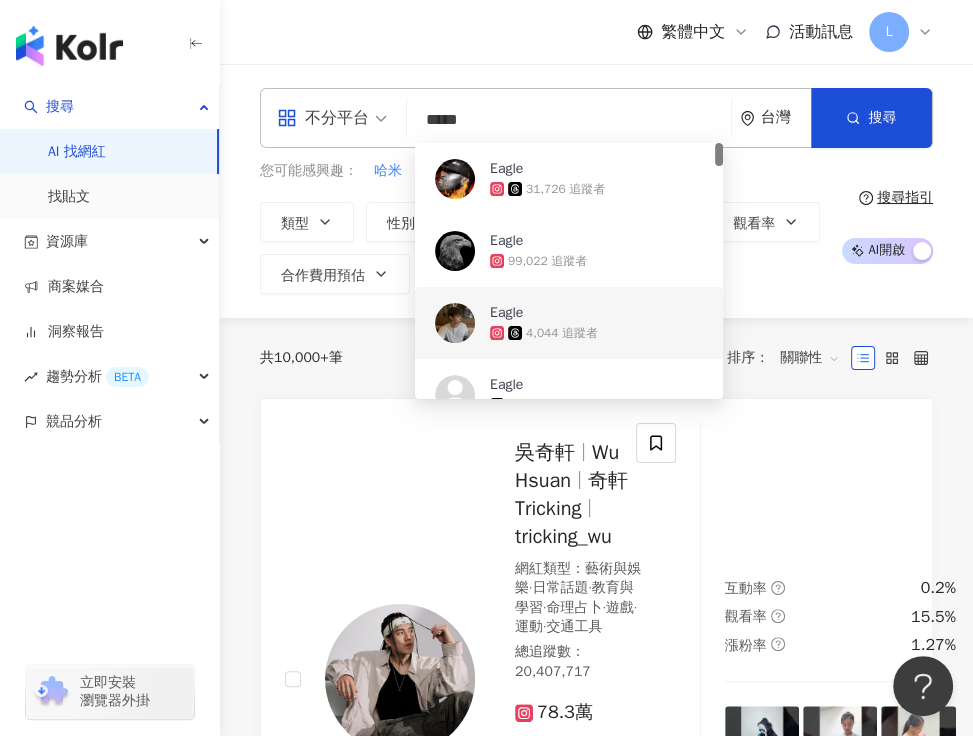 click on "共  10,000+  筆 排序： 關聯性" at bounding box center [596, 358] 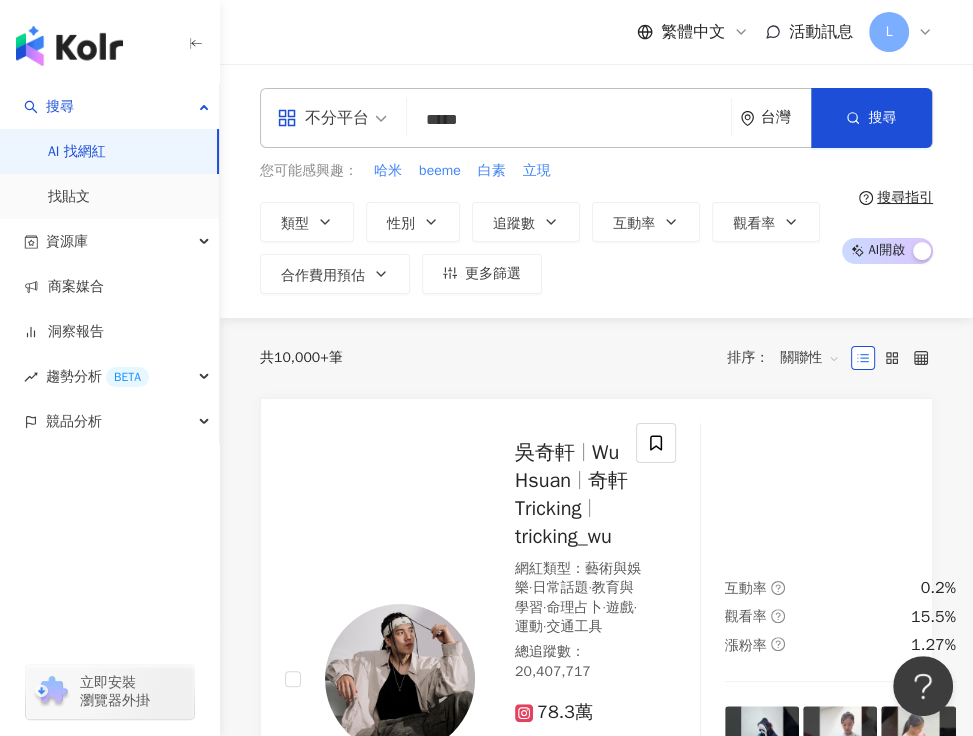 click on "*****" at bounding box center (569, 120) 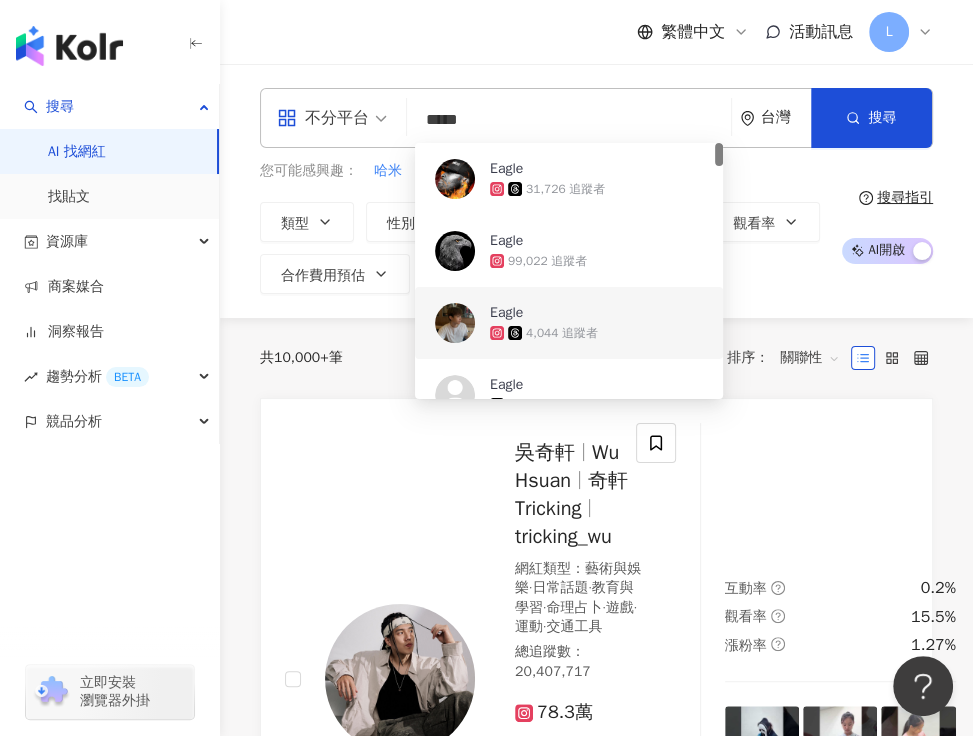 paste on "**********" 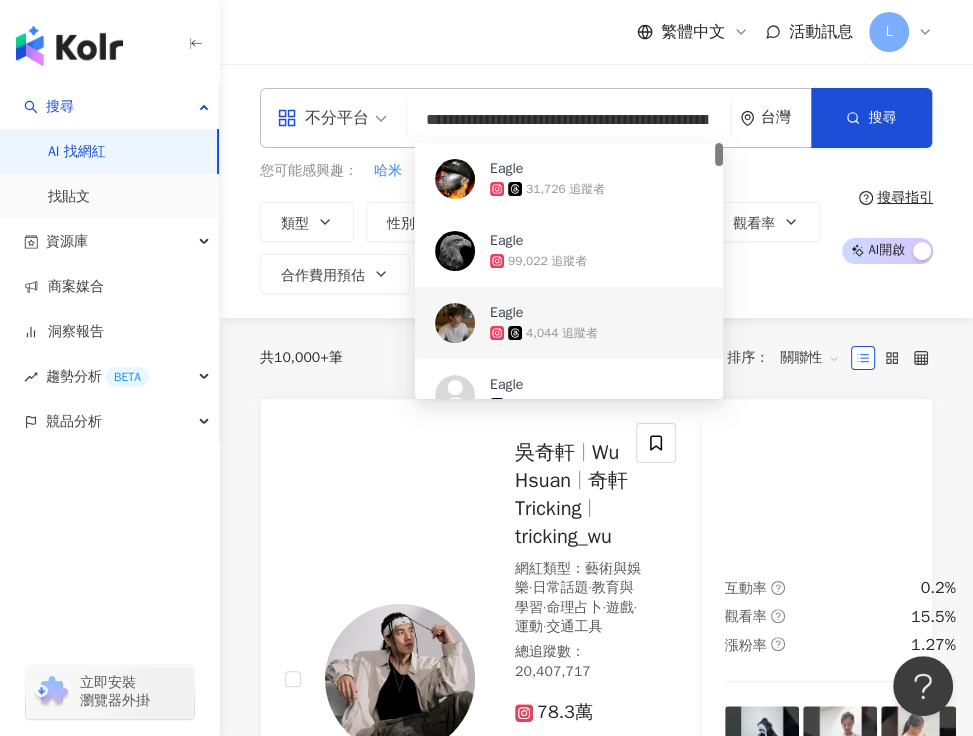 scroll, scrollTop: 0, scrollLeft: 530, axis: horizontal 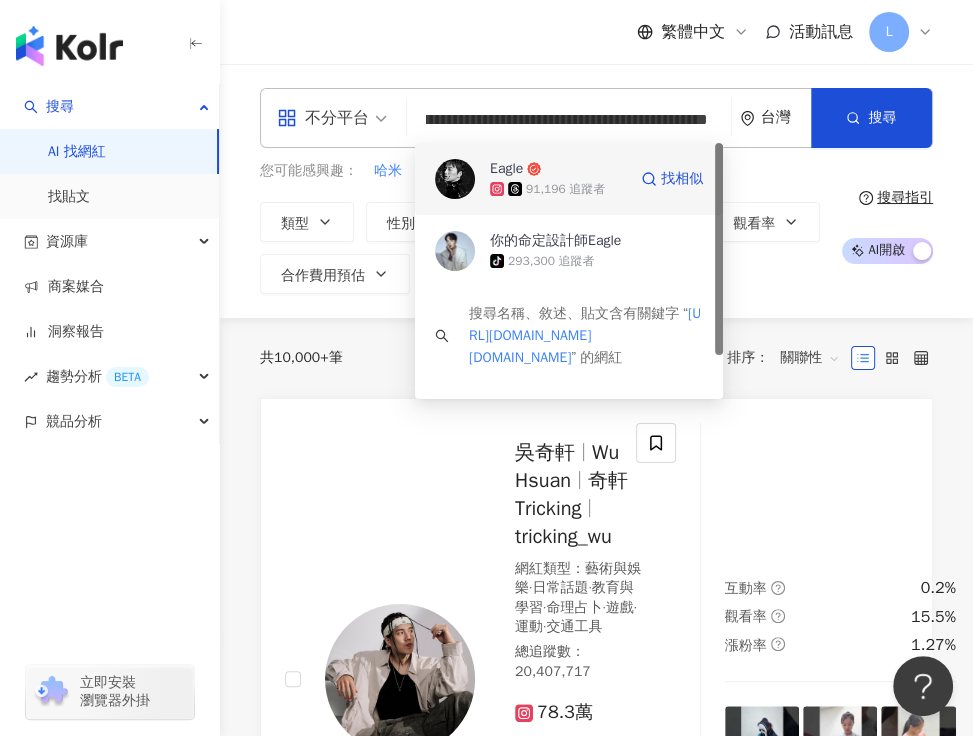 click on "91,196   追蹤者" at bounding box center [565, 189] 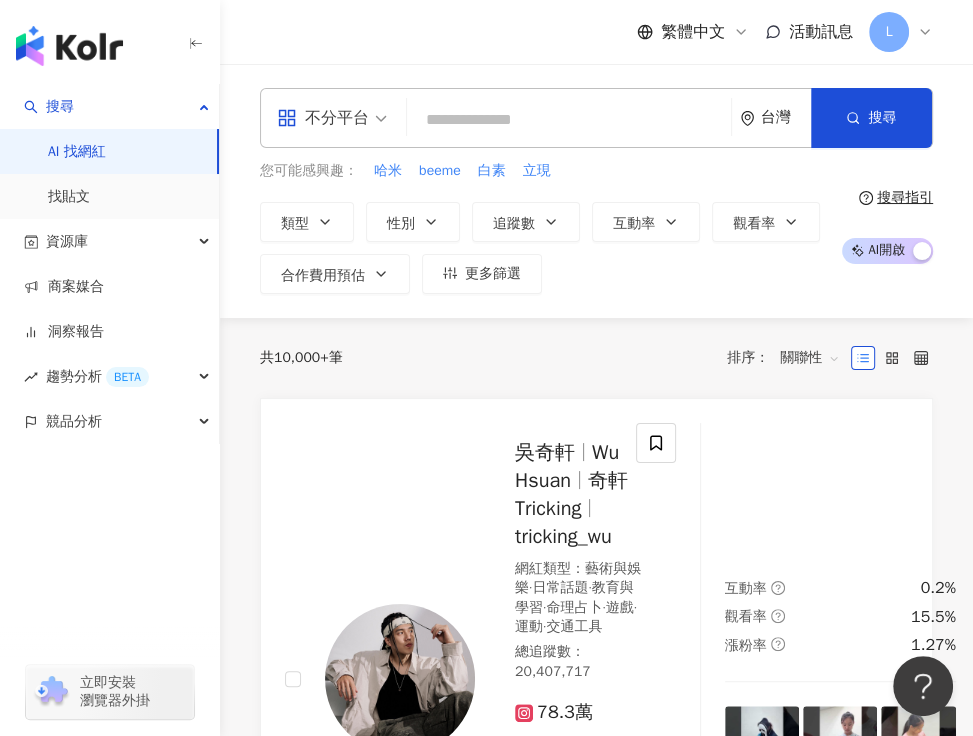 scroll, scrollTop: 0, scrollLeft: 0, axis: both 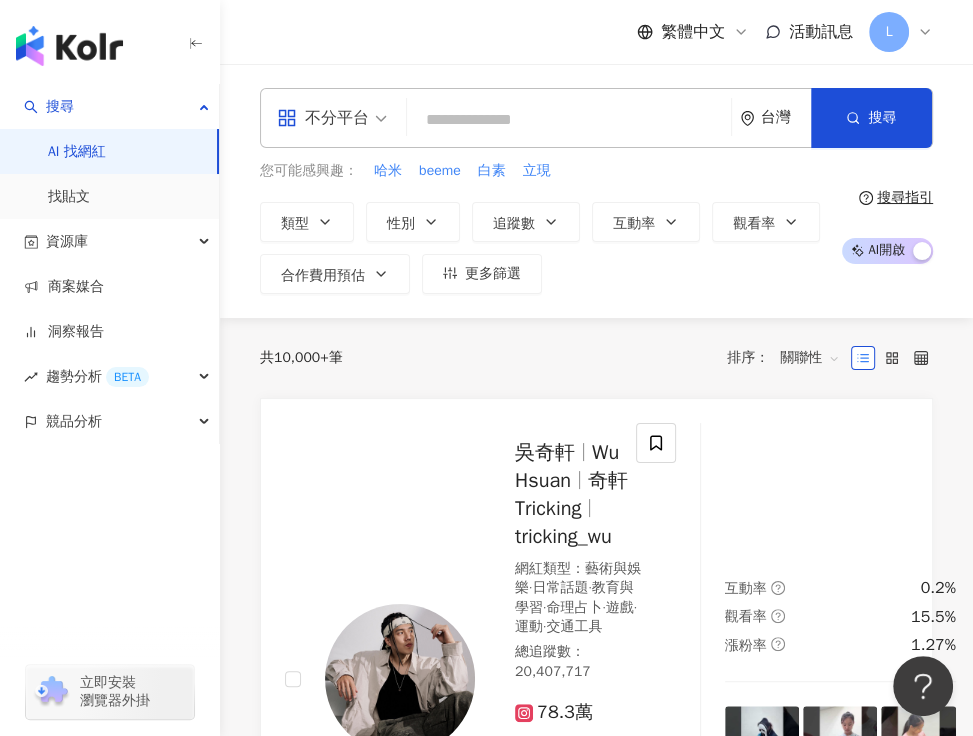 click on "不分平台 台灣 搜尋 ed010036-6c47-4241-9430-3244d247b6ad Eagle 91,196   追蹤者 你的命定設計師Eagle tiktok-icon 293,300   追蹤者 搜尋名稱、敘述、貼文含有關鍵字 “ https://www.instagram.com/tiam.eagle?utm_source=ig_web_button_share_sheet&igsh=ZDNlZDc0MzIxNw== ” 的網紅" at bounding box center [596, 118] 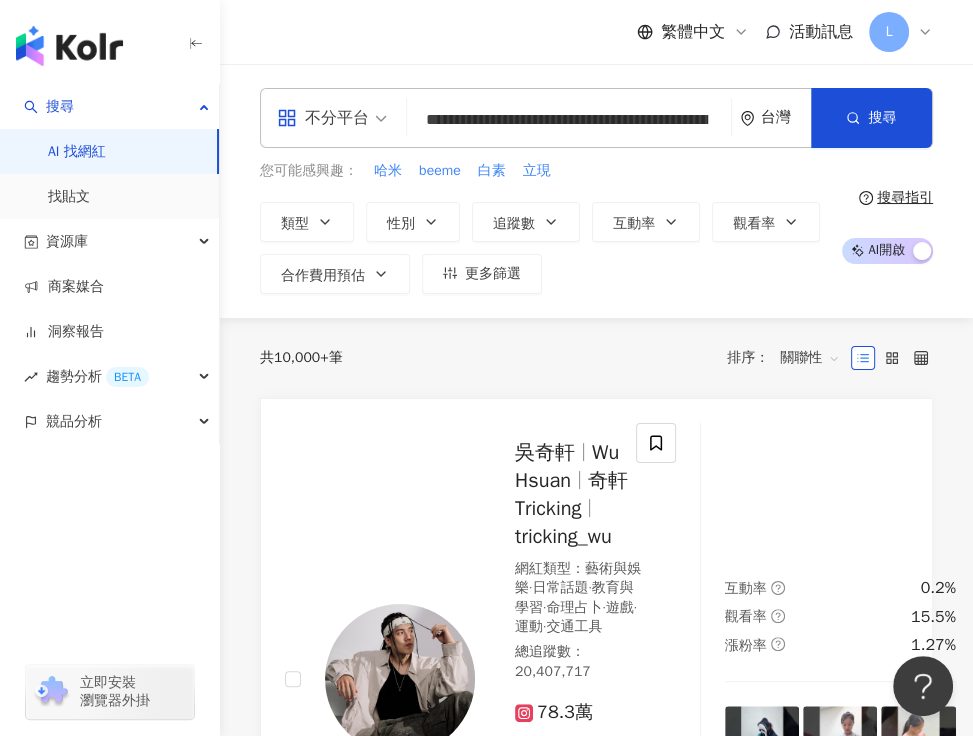 scroll, scrollTop: 0, scrollLeft: 530, axis: horizontal 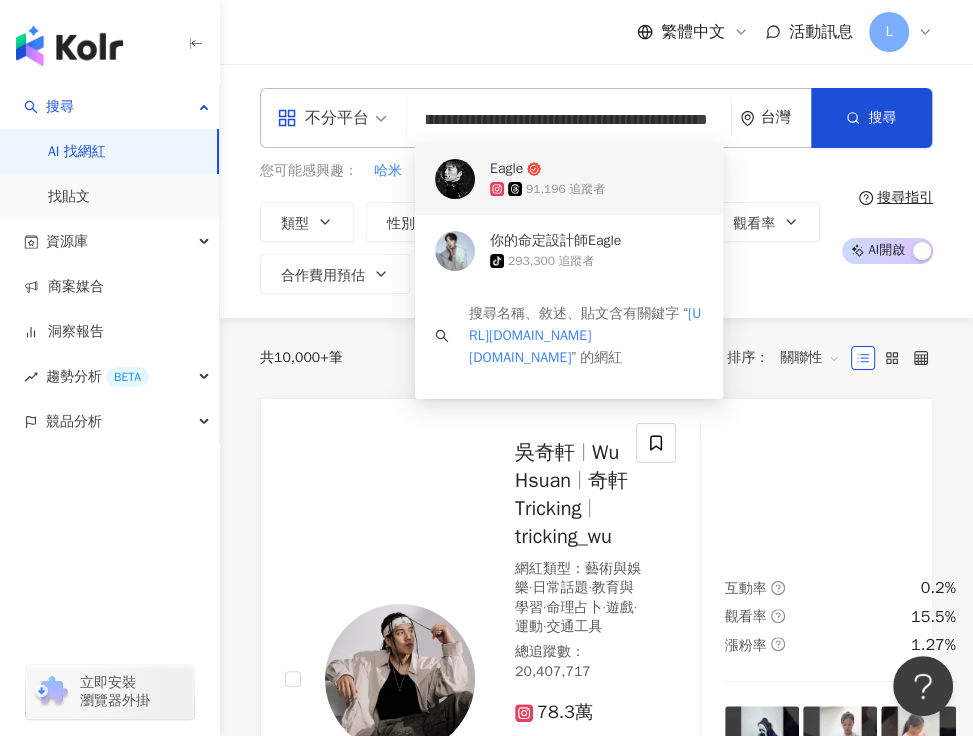 type on "**********" 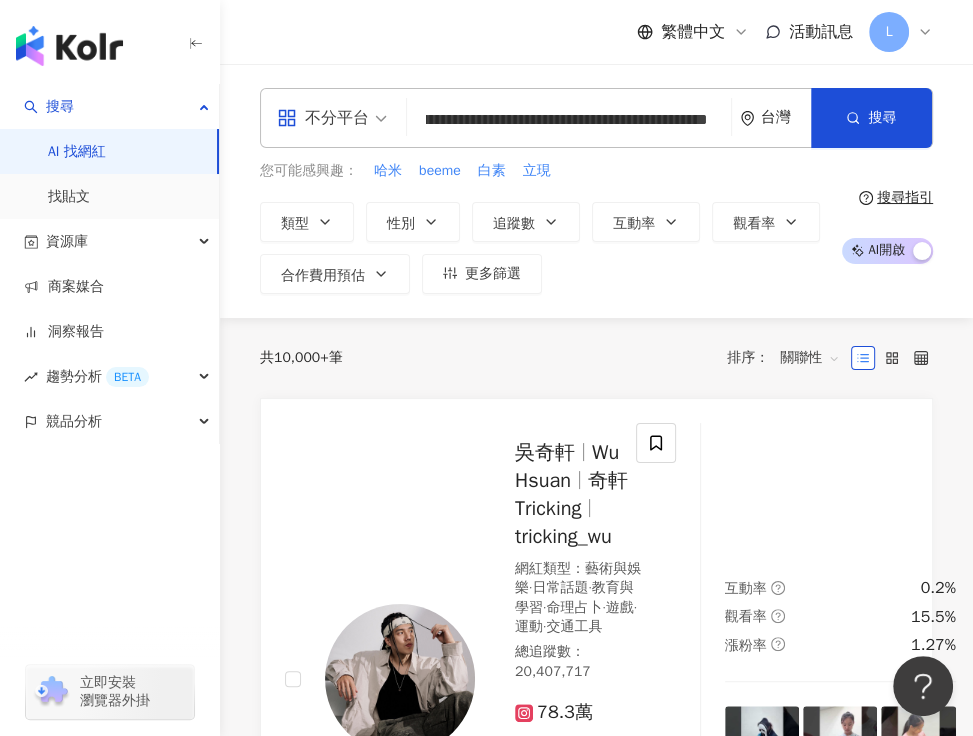 scroll, scrollTop: 0, scrollLeft: 0, axis: both 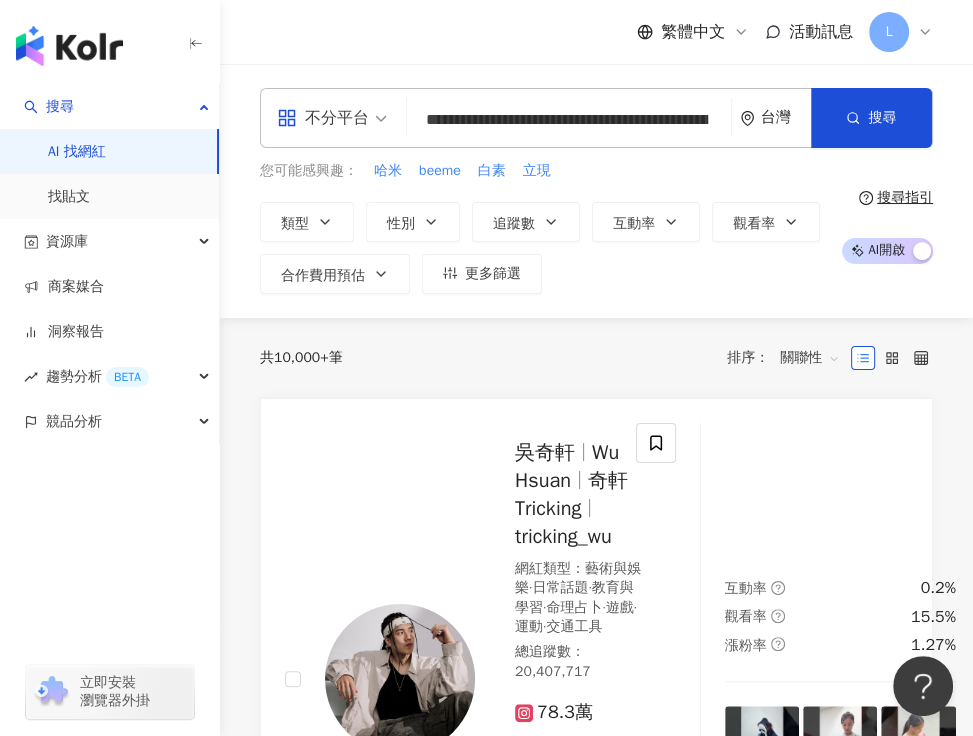 drag, startPoint x: 240, startPoint y: 301, endPoint x: 416, endPoint y: 288, distance: 176.47946 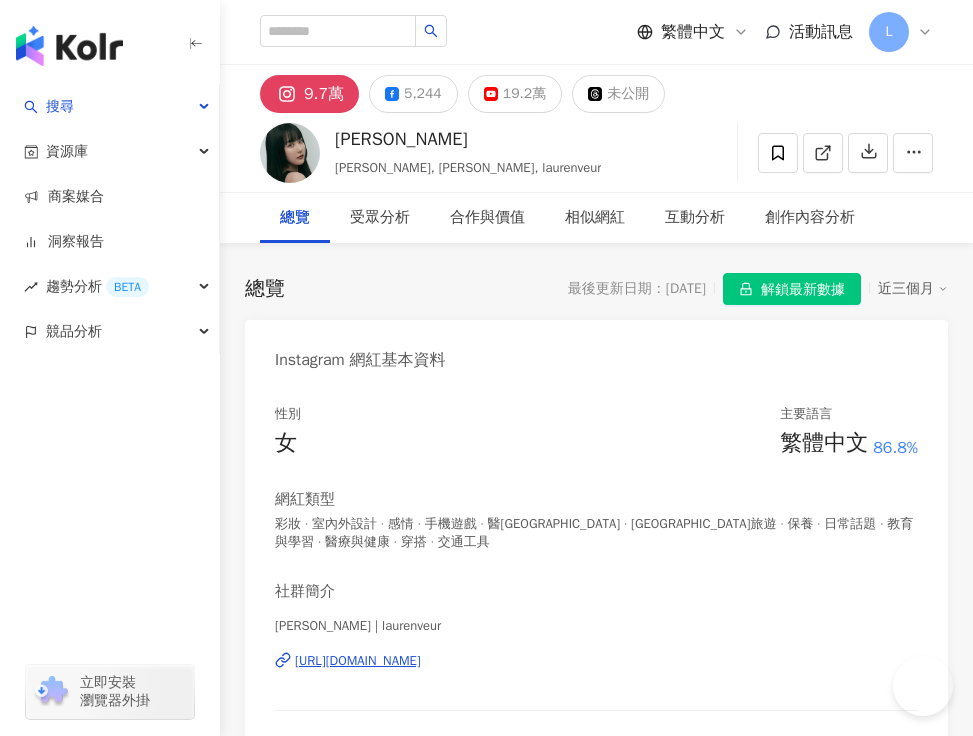 scroll, scrollTop: 0, scrollLeft: 0, axis: both 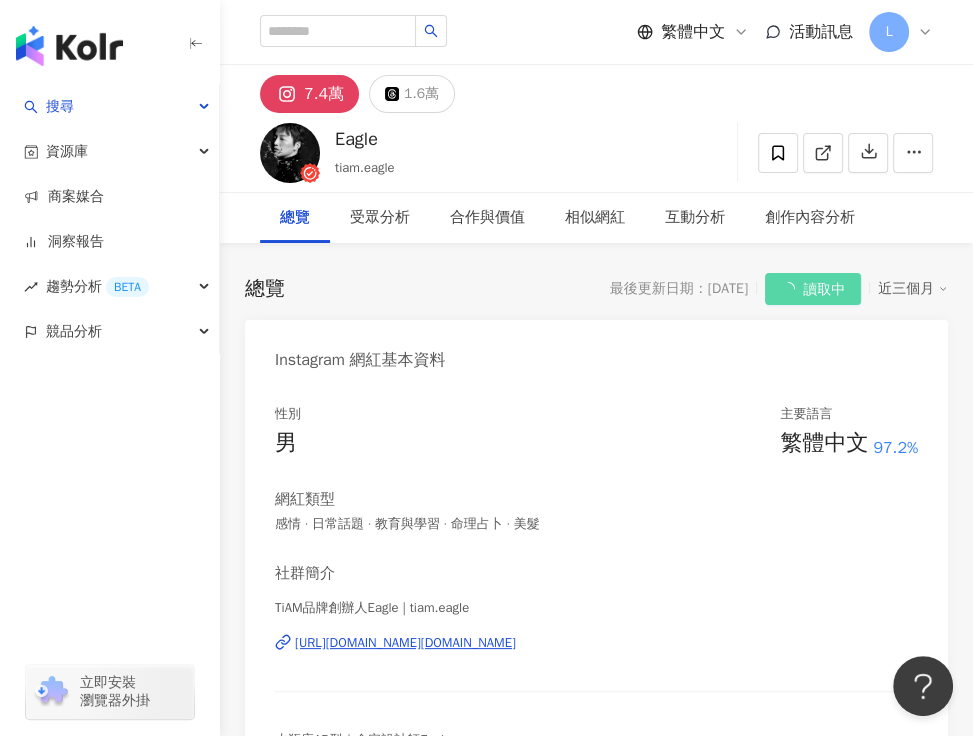 click on "7.4萬 1.6萬" at bounding box center [596, 89] 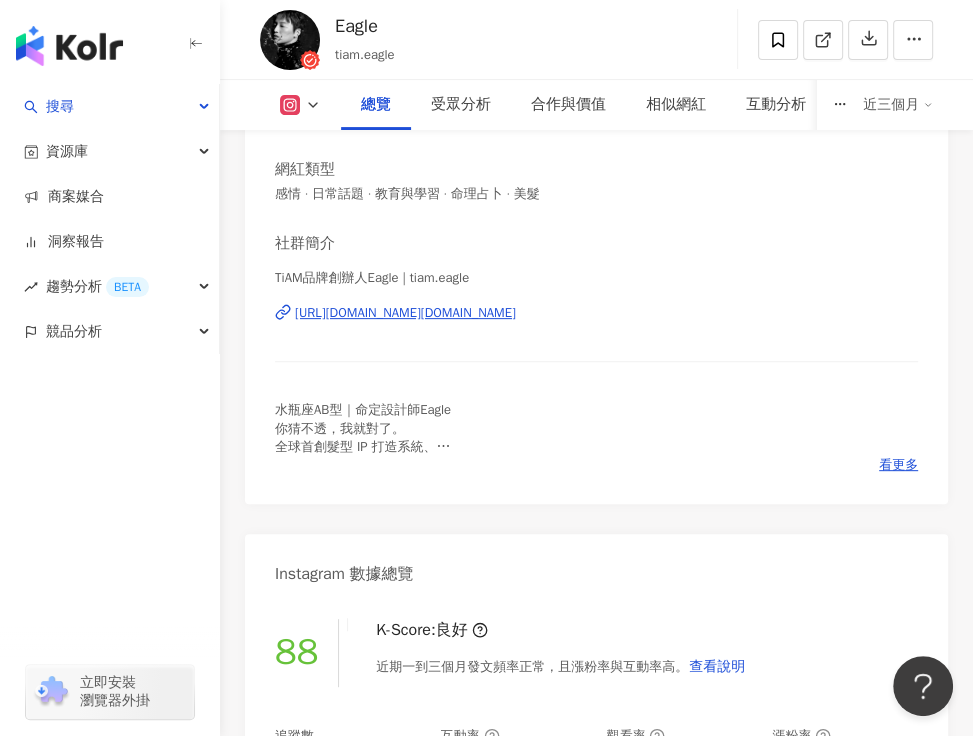 scroll, scrollTop: 200, scrollLeft: 0, axis: vertical 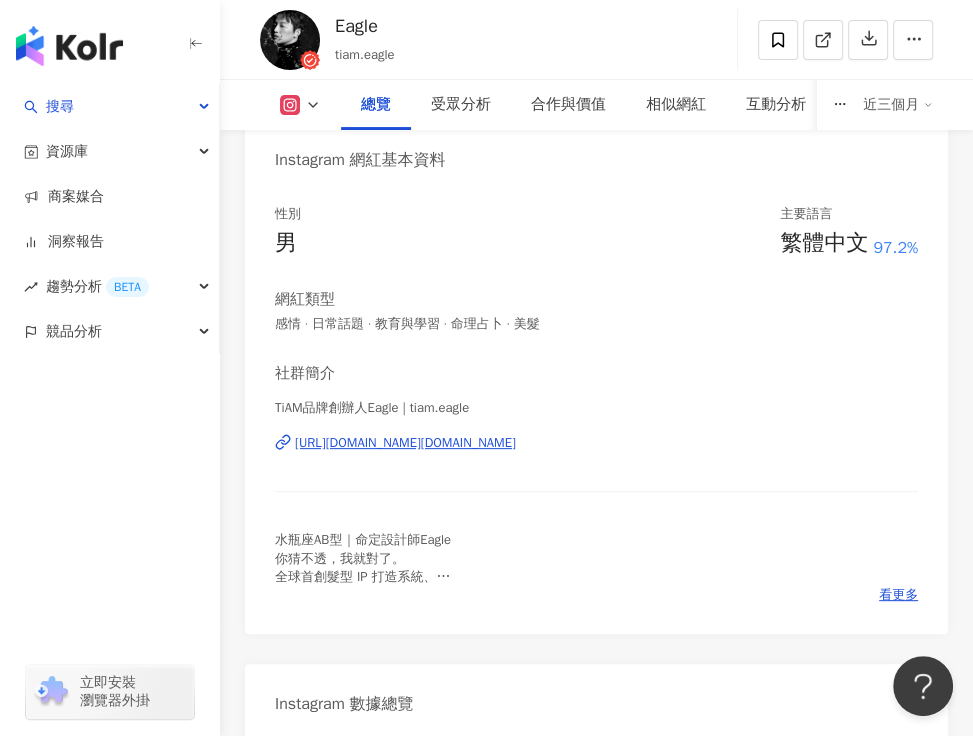 click on "總覽 最後更新日期：[DATE] 讀取中 近三個月 Instagram 網紅基本資料 性別   男 主要語言   繁體中文 97.2% 網紅類型 感情 · 日常話題 · 教育與學習 · 命理占卜 · 美髮 社群簡介 TiAM品牌創辦人Eagle | tiam.eagle [URL][DOMAIN_NAME][DOMAIN_NAME] 水瓶座AB型｜命定設計師Eagle
你猜不透，我就對了。
全球首創髮型 IP 打造系統、
讓髮型成為每個人的軟資產
台灣TiAM創始人
廣州MM聯合創辦人
[PERSON_NAME]藍血統
SWANK台灣商學院負責人
大中華ＩＳＯ美髮教育委員長 看更多 Instagram 數據總覽 88 K-Score :   良好 近期一到三個月發文頻率正常，且漲粉率與互動率高。 查看說明 追蹤數   73,918 互動率   8.31% 優秀 觀看率   280% 優秀 漲粉率   41.9% 優秀 受眾主要性別   女性 67.8% 受眾主要年齡   25-34 歲 45.9% 商業合作內容覆蓋比例   3.08% AI Instagram 成效等級三大指標 互動率 8.31% 優秀 0.56% 觀看率 280% 優秀 1.13%" at bounding box center [596, 5360] 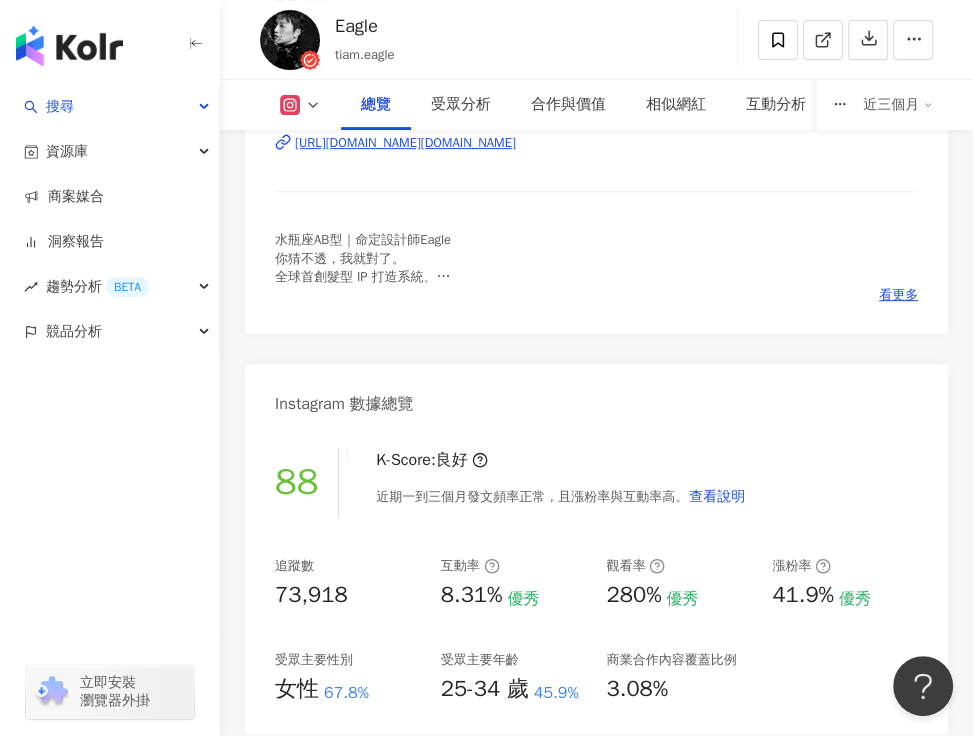 scroll, scrollTop: 700, scrollLeft: 0, axis: vertical 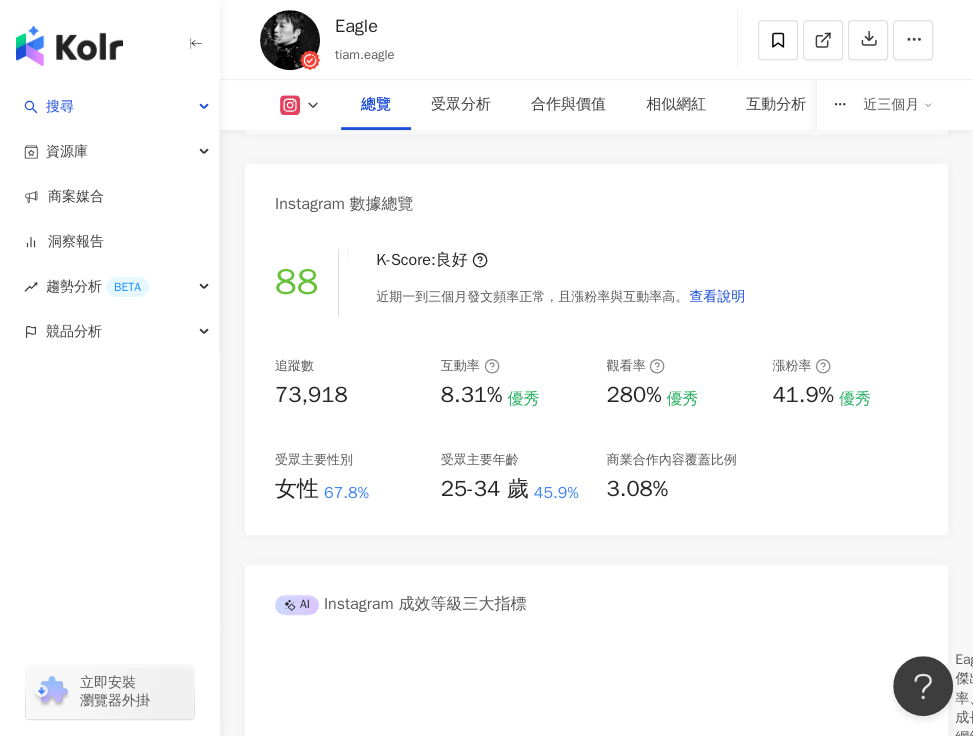 click on "看更多" at bounding box center (898, 95) 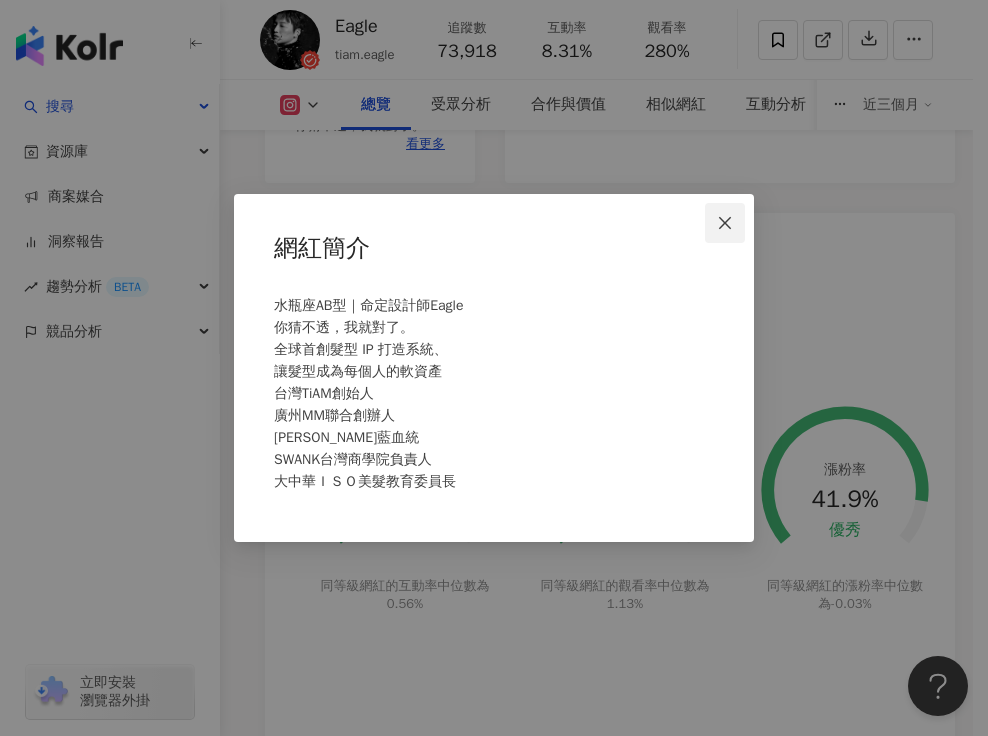 click 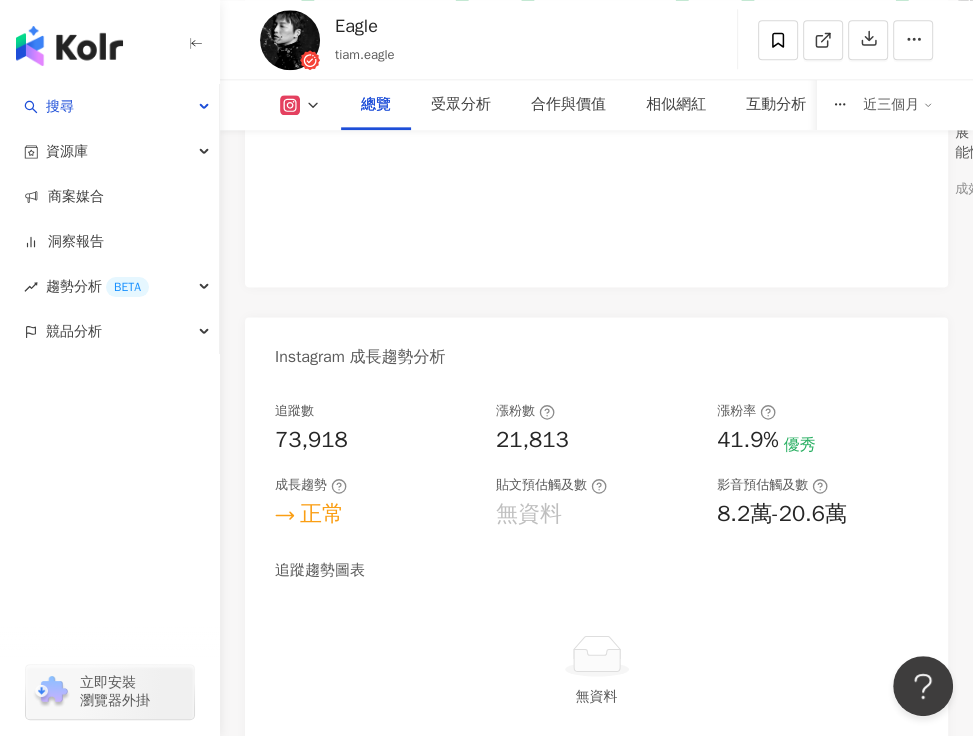 scroll, scrollTop: 1500, scrollLeft: 0, axis: vertical 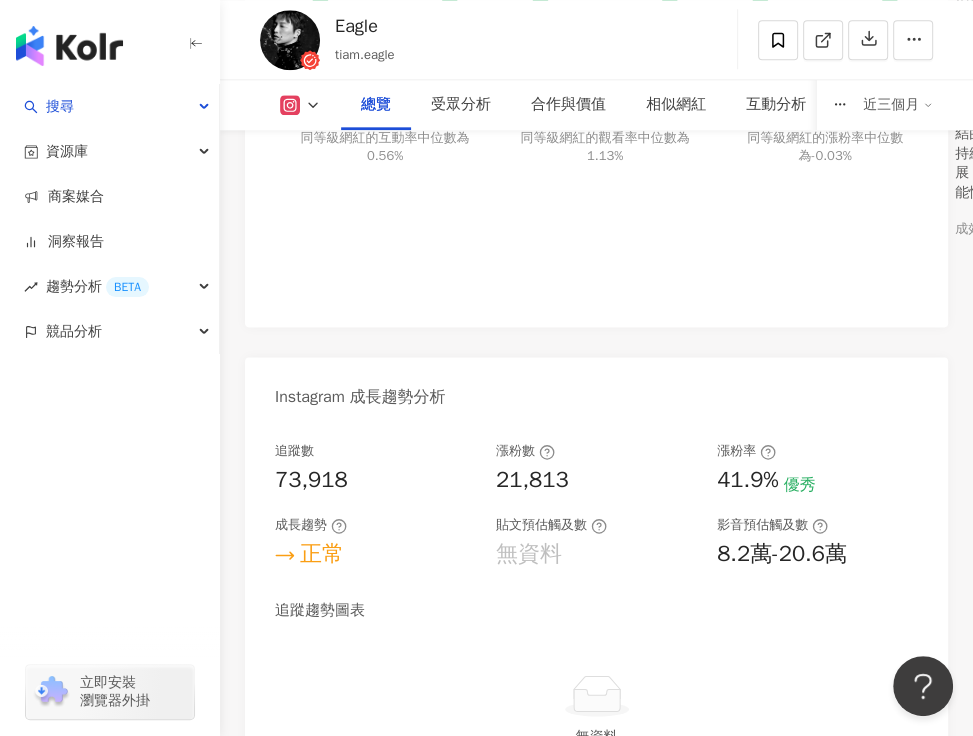 drag, startPoint x: 264, startPoint y: 366, endPoint x: 278, endPoint y: 366, distance: 14 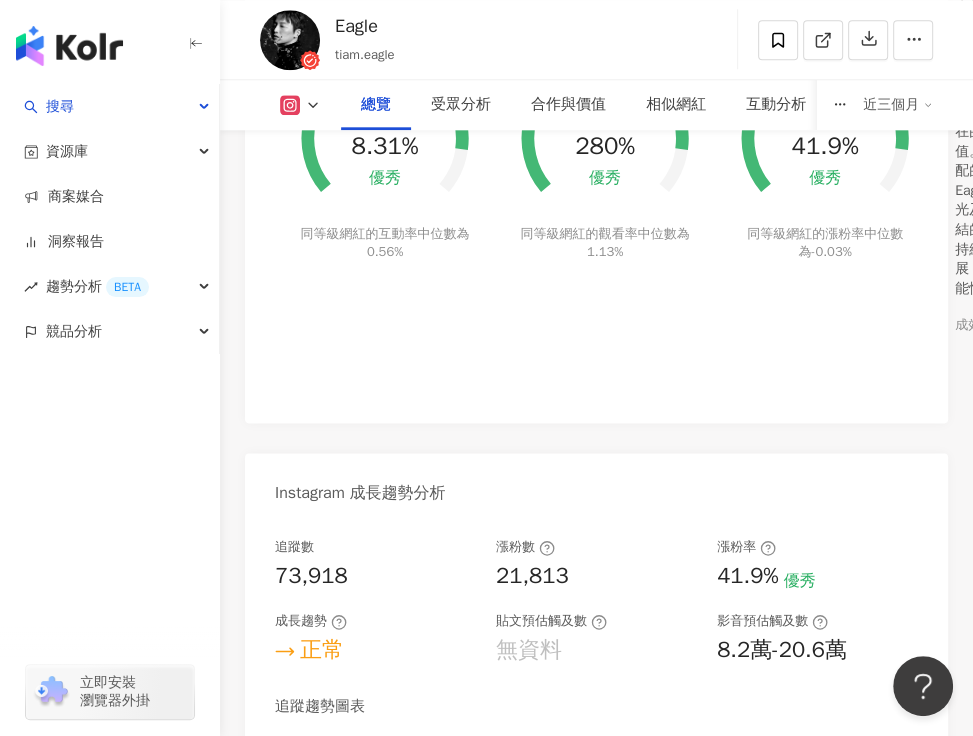 scroll, scrollTop: 1400, scrollLeft: 0, axis: vertical 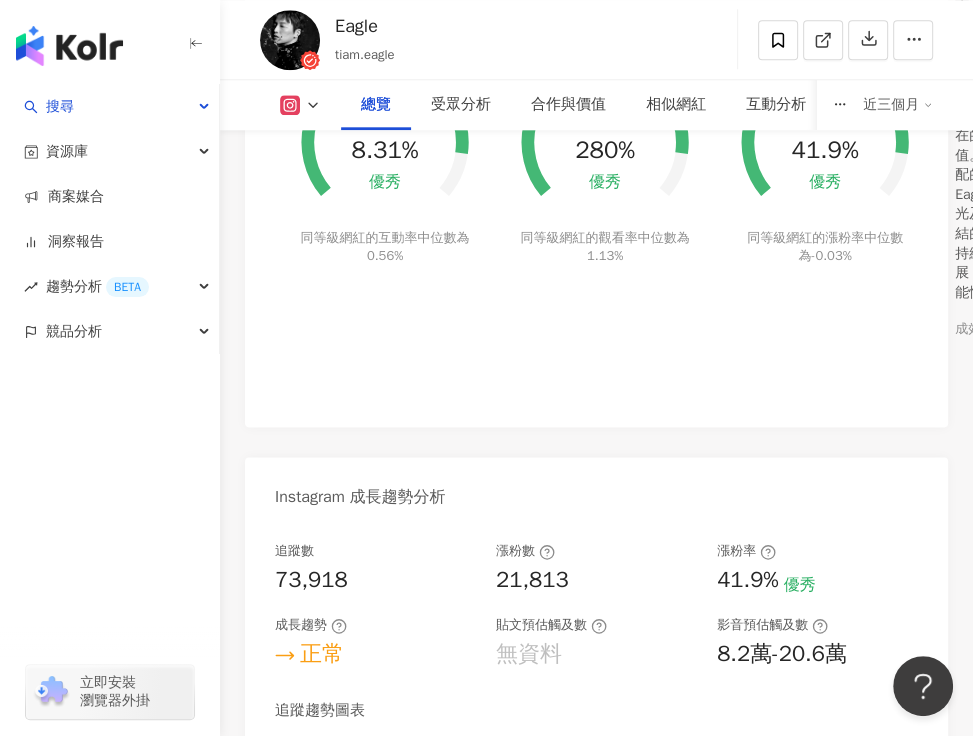 click on "美妝時尚    27.8%" at bounding box center (452, 1254) 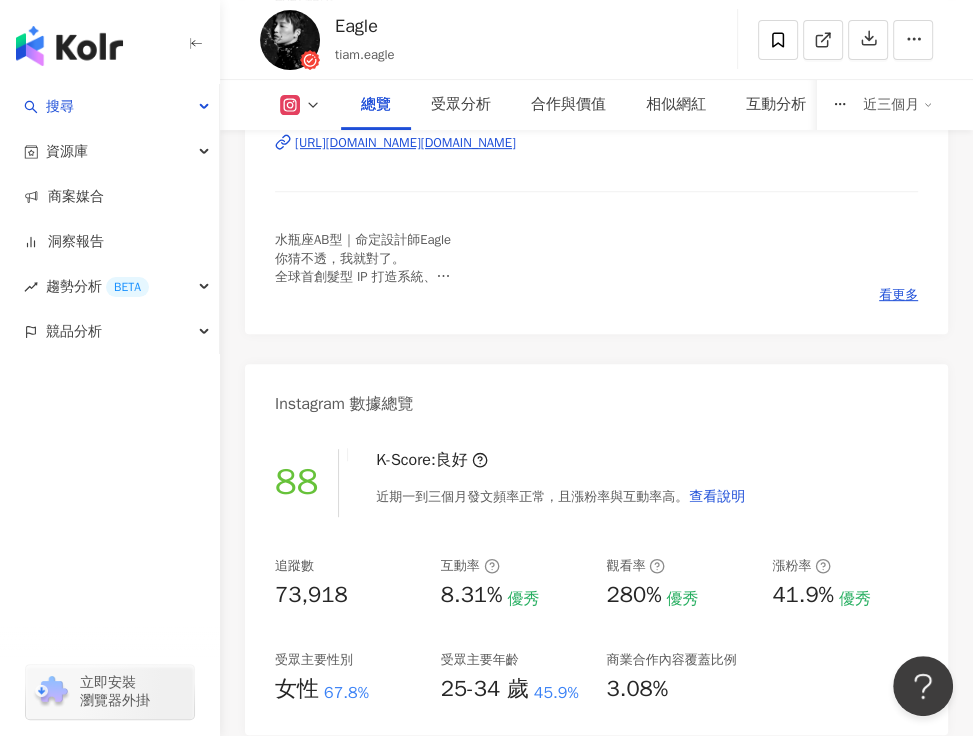 scroll, scrollTop: 200, scrollLeft: 0, axis: vertical 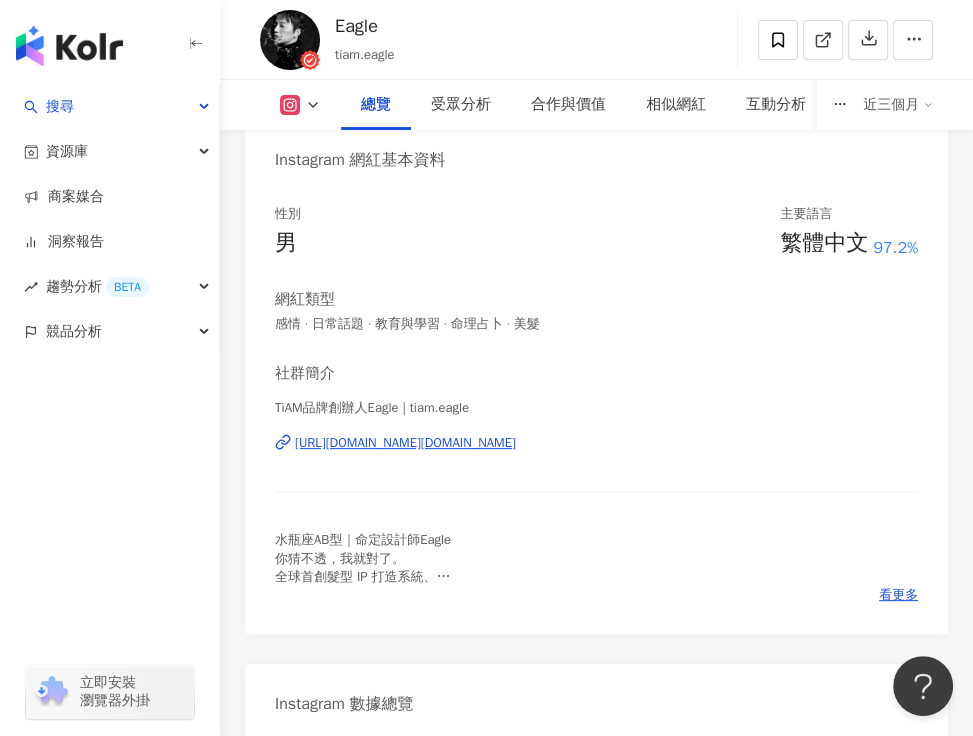 drag, startPoint x: 528, startPoint y: 366, endPoint x: 609, endPoint y: 387, distance: 83.677956 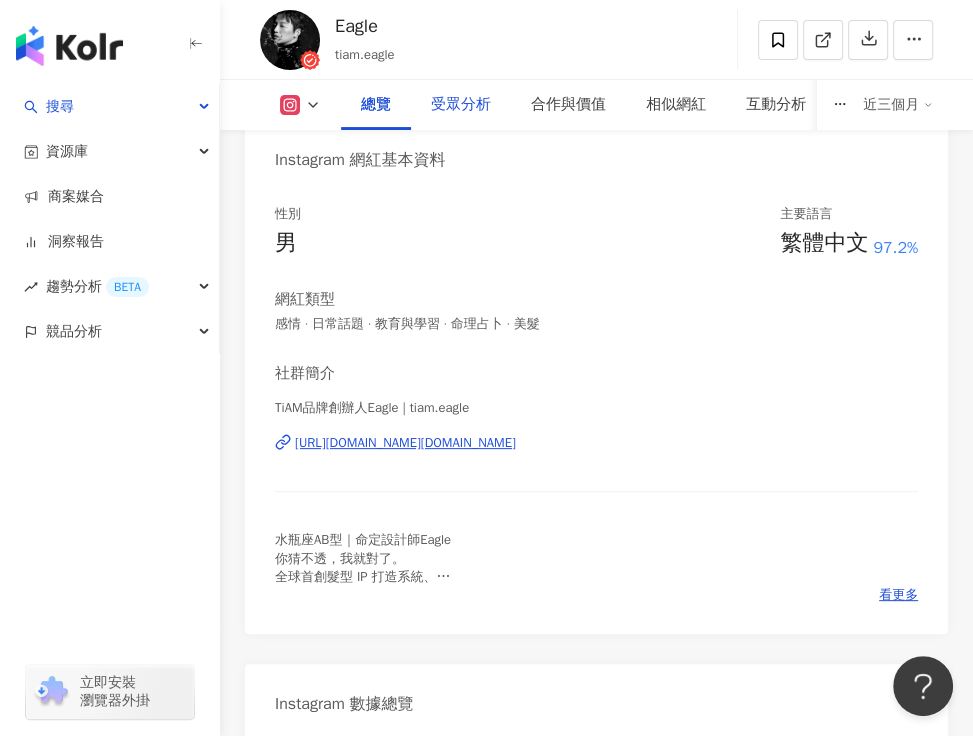 click on "受眾分析" at bounding box center [461, 105] 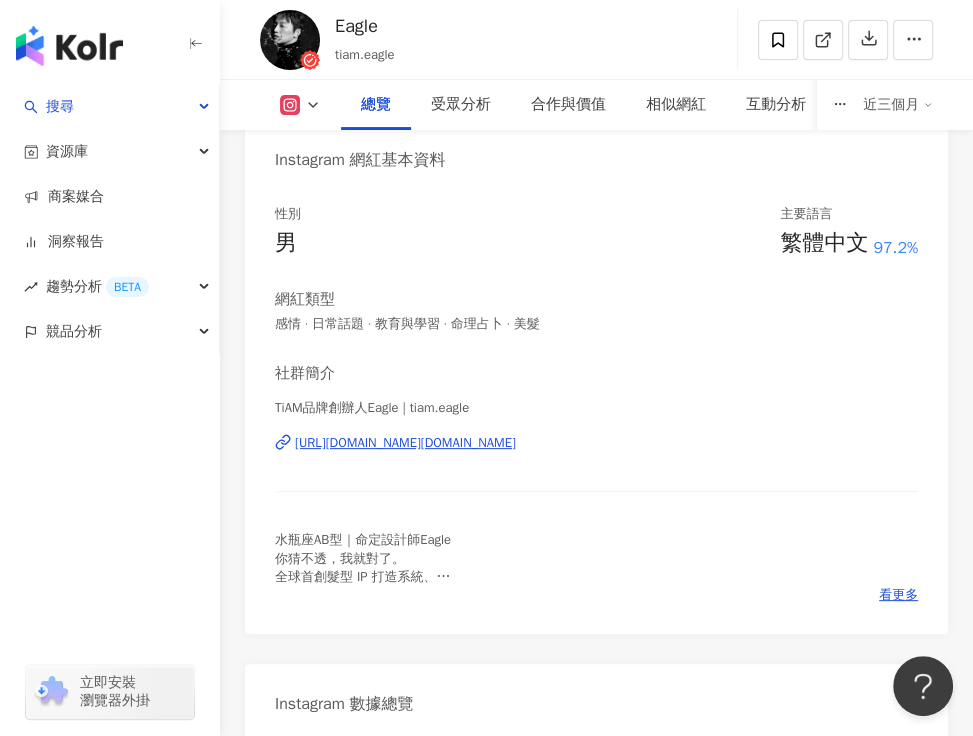 scroll, scrollTop: 1977, scrollLeft: 0, axis: vertical 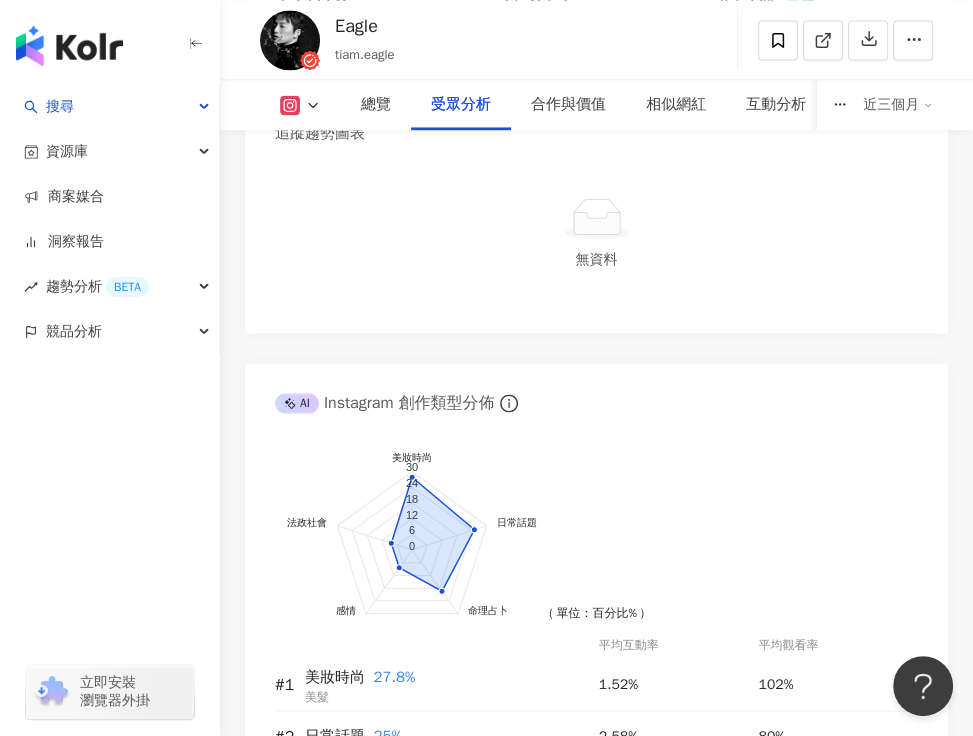click on "總覽 最後更新日期：[DATE] 讀取中 近三個月 Instagram 網紅基本資料 性別   男 主要語言   繁體中文 97.2% 網紅類型 感情 · 日常話題 · 教育與學習 · 命理占卜 · 美髮 社群簡介 TiAM品牌創辦人Eagle | tiam.eagle [URL][DOMAIN_NAME][DOMAIN_NAME] 水瓶座AB型｜命定設計師Eagle
你猜不透，我就對了。
全球首創髮型 IP 打造系統、
讓髮型成為每個人的軟資產
台灣TiAM創始人
廣州MM聯合創辦人
[PERSON_NAME]藍血統
SWANK台灣商學院負責人
大中華ＩＳＯ美髮教育委員長 看更多 Instagram 數據總覽 88 K-Score :   良好 近期一到三個月發文頻率正常，且漲粉率與互動率高。 查看說明 追蹤數   73,918 互動率   8.31% 優秀 觀看率   280% 優秀 漲粉率   41.9% 優秀 受眾主要性別   女性 67.8% 受眾主要年齡   25-34 歲 45.9% 商業合作內容覆蓋比例   3.08% AI Instagram 成效等級三大指標 互動率 8.31% 優秀 0.56% 觀看率 280% 優秀 1.13%" at bounding box center (596, 3583) 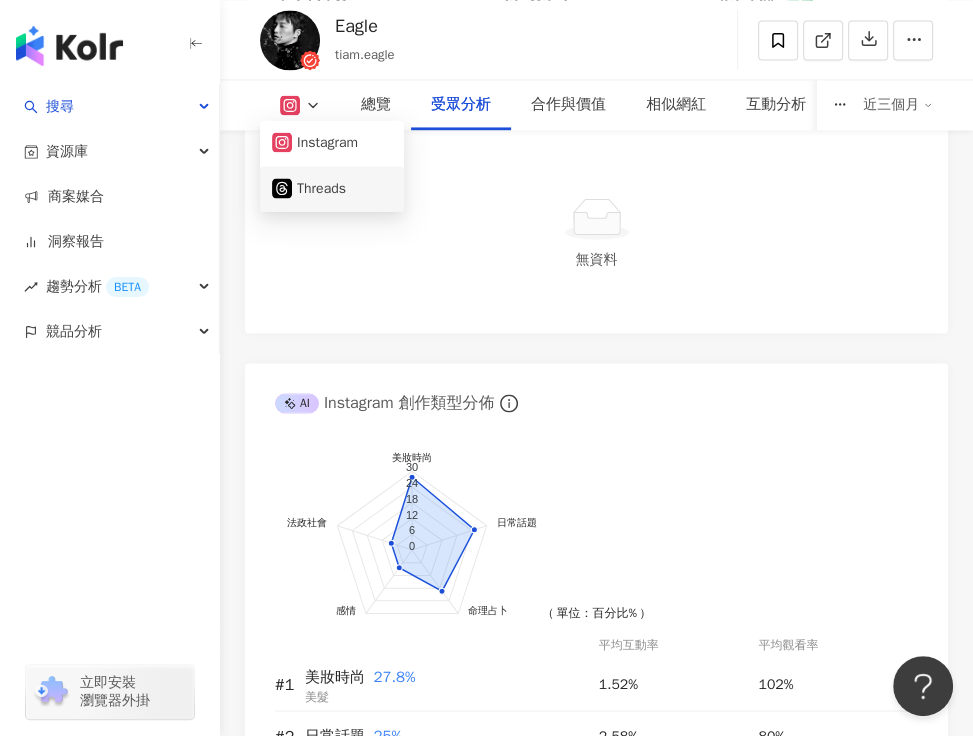 click on "Threads" at bounding box center (332, 189) 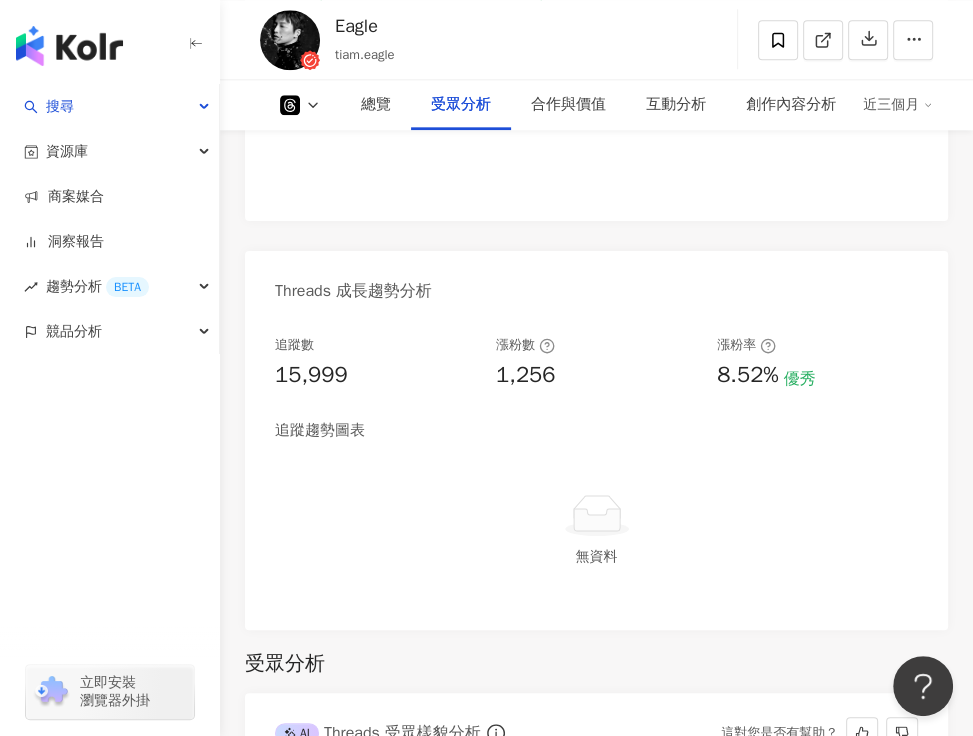scroll, scrollTop: 1693, scrollLeft: 0, axis: vertical 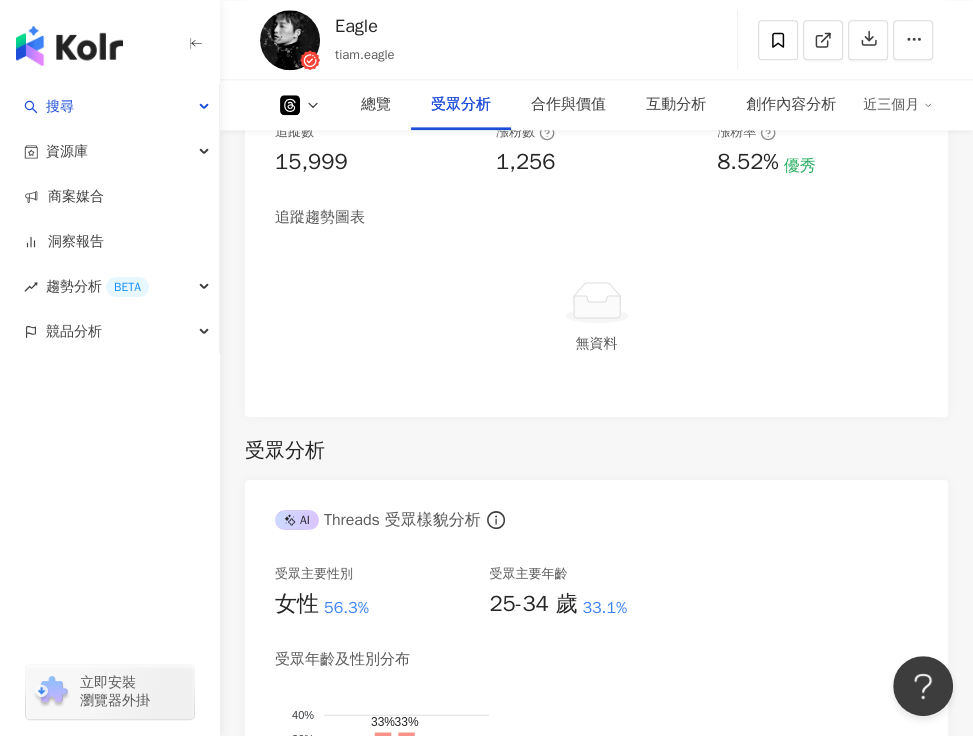 drag, startPoint x: 256, startPoint y: 376, endPoint x: 305, endPoint y: 263, distance: 123.16656 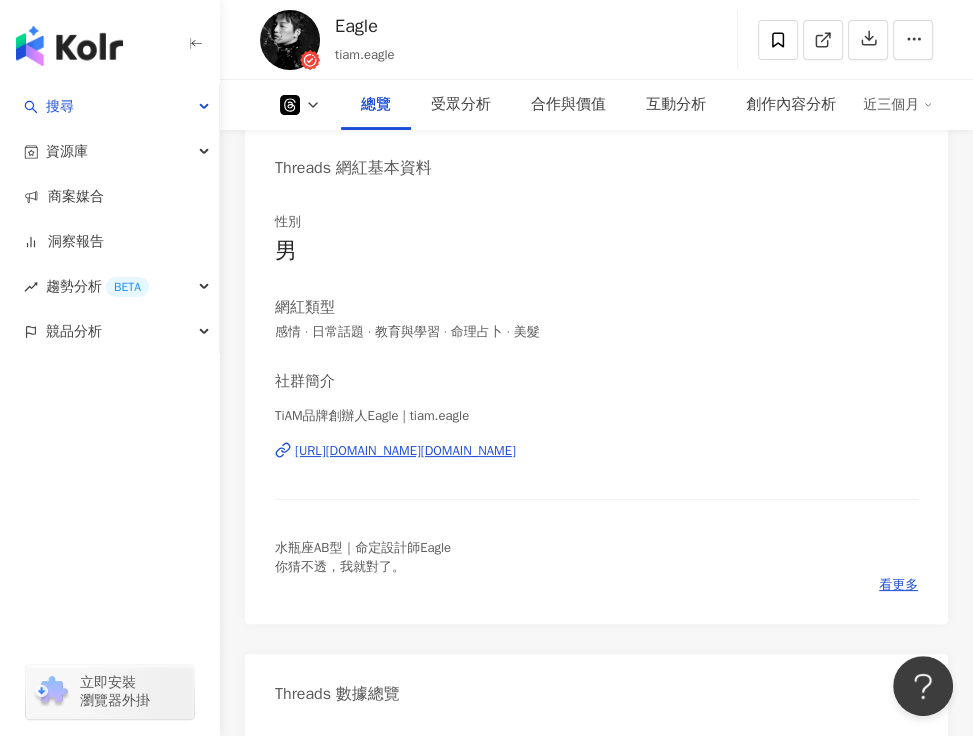 scroll, scrollTop: 200, scrollLeft: 0, axis: vertical 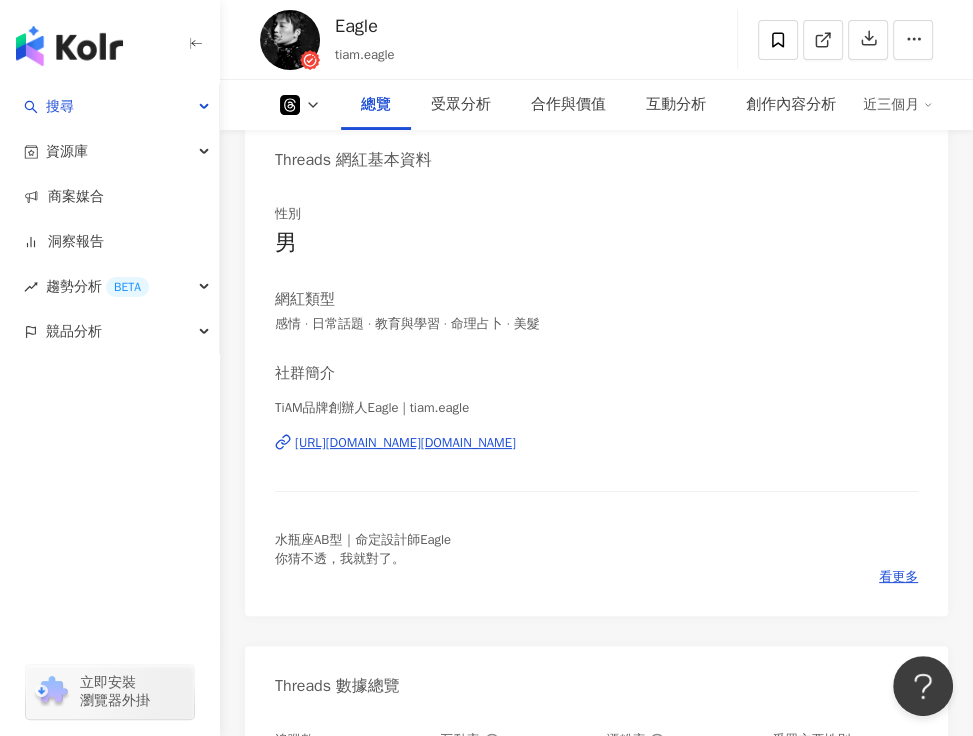 drag, startPoint x: 535, startPoint y: 249, endPoint x: 621, endPoint y: 247, distance: 86.023254 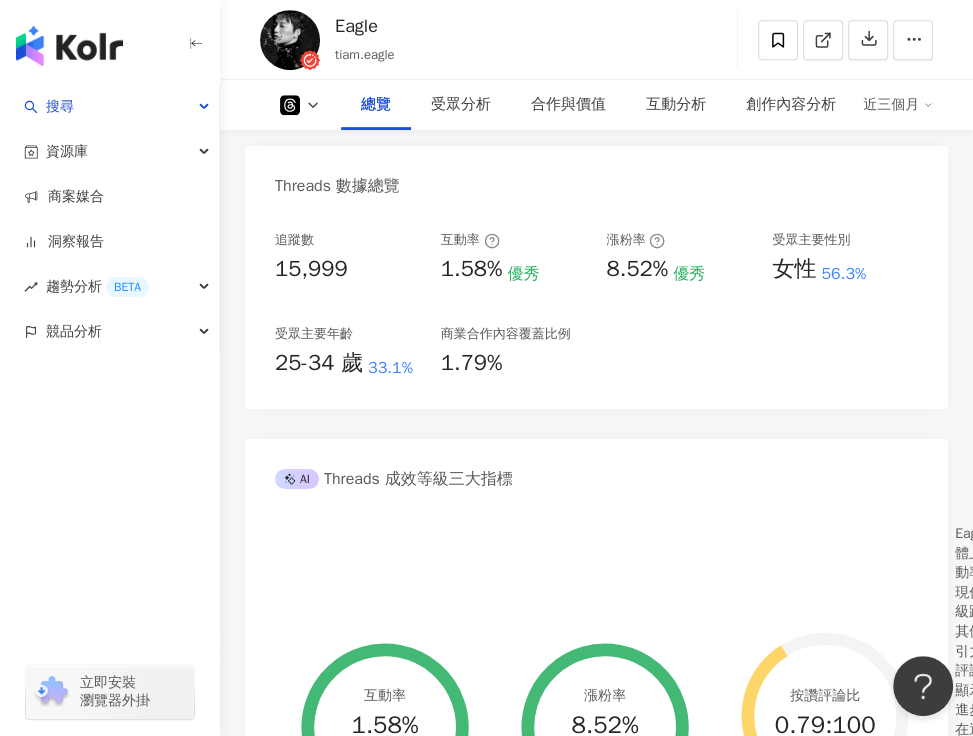 scroll, scrollTop: 900, scrollLeft: 0, axis: vertical 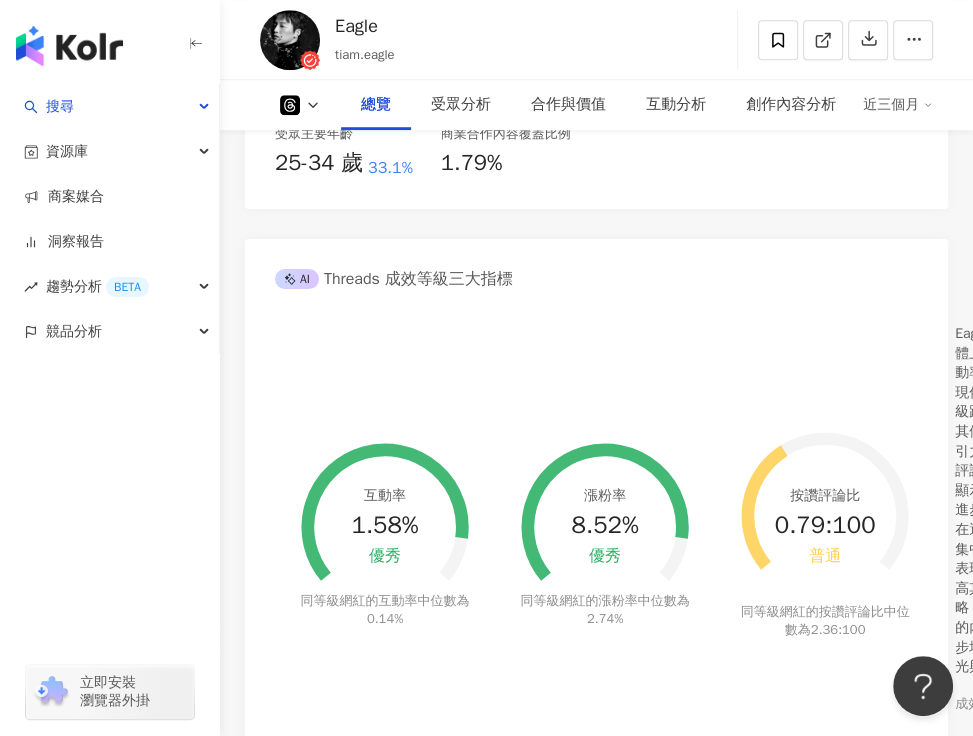 click on "總覽 最後更新日期：[DATE] 讀取中 近三個月 Threads 網紅基本資料 性別   男 網紅類型 感情 · 日常話題 · 教育與學習 · 命理占卜 · 美髮 社群簡介 TiAM品牌創辦人Eagle | tiam.eagle [URL][DOMAIN_NAME][DOMAIN_NAME] 水瓶座AB型｜命定設計師Eagle
你猜不透，我就對了。 看更多 Threads 數據總覽 追蹤數   15,999 互動率   1.58% 優秀 漲粉率   8.52% 優秀 受眾主要性別   女性 56.3% 受眾主要年齡   25-34 歲 33.1% 商業合作內容覆蓋比例   1.79% AI Threads 成效等級三大指標 互動率 1.58% 優秀 同等級網紅的互動率中位數為  0.14% 漲粉率 8.52% 優秀 同等級網紅的漲粉率中位數為  2.74% 按讚評論比 0.79:100 普通 同等級網紅的按讚評論比中位數為  2.36:100 成效等級 ： 優秀 良好 普通 不佳 Threads 成長趨勢分析 追蹤數   15,999 漲粉數   1,256 漲粉率   8.52% 優秀 追蹤趨勢圖表 無資料 受眾分析 AI Threads 受眾樣貌分析     0%" at bounding box center (596, 2661) 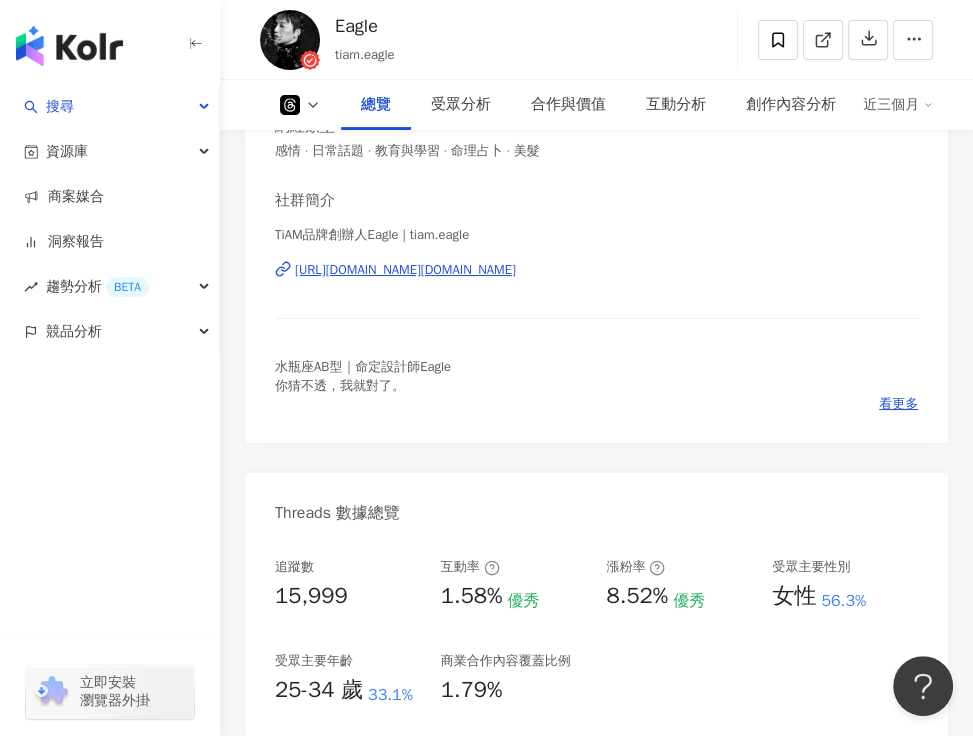 scroll, scrollTop: 100, scrollLeft: 0, axis: vertical 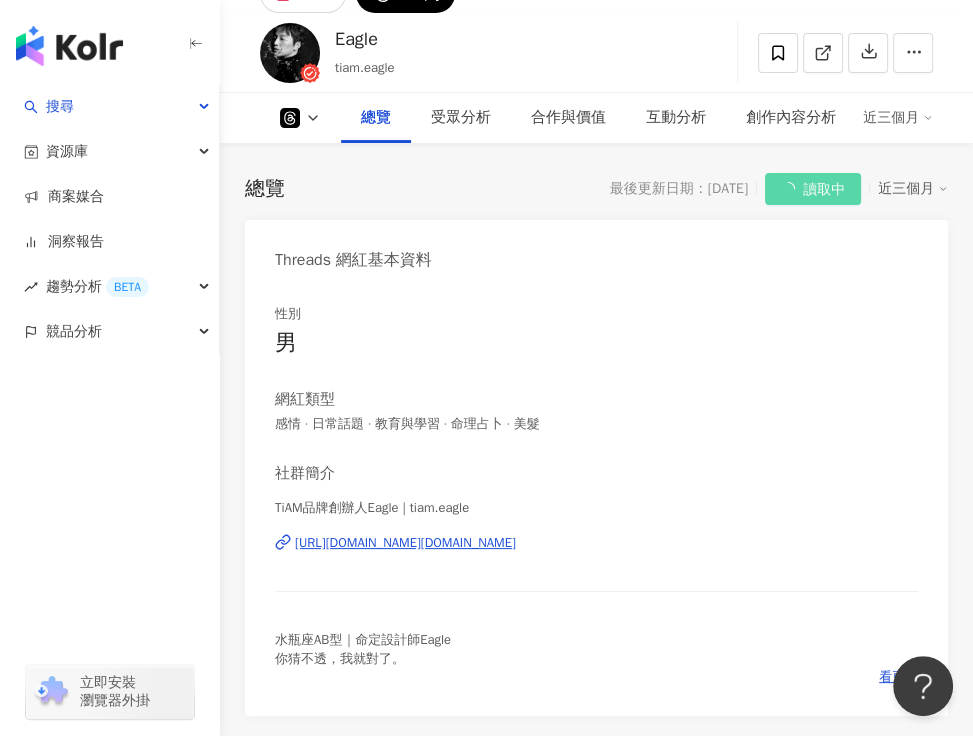 click on "總覽 最後更新日期：[DATE] 讀取中 近三個月 Threads 網紅基本資料 性別   男 網紅類型 感情 · 日常話題 · 教育與學習 · 命理占卜 · 美髮 社群簡介 TiAM品牌創辦人Eagle | tiam.eagle [URL][DOMAIN_NAME][DOMAIN_NAME] 水瓶座AB型｜命定設計師Eagle
你猜不透，我就對了。 看更多 Threads 數據總覽 追蹤數   15,999 互動率   1.58% 優秀 漲粉率   8.52% 優秀 受眾主要性別   女性 56.3% 受眾主要年齡   25-34 歲 33.1% 商業合作內容覆蓋比例   1.79% AI Threads 成效等級三大指標 互動率 1.58% 優秀 同等級網紅的互動率中位數為  0.14% 漲粉率 8.52% 優秀 同等級網紅的漲粉率中位數為  2.74% 按讚評論比 0.79:100 普通 同等級網紅的按讚評論比中位數為  2.36:100 成效等級 ： 優秀 良好 普通 不佳 Threads 成長趨勢分析 追蹤數   15,999 漲粉數   1,256 漲粉率   8.52% 優秀 追蹤趨勢圖表 無資料 受眾分析 AI Threads 受眾樣貌分析     0%" at bounding box center [596, 3461] 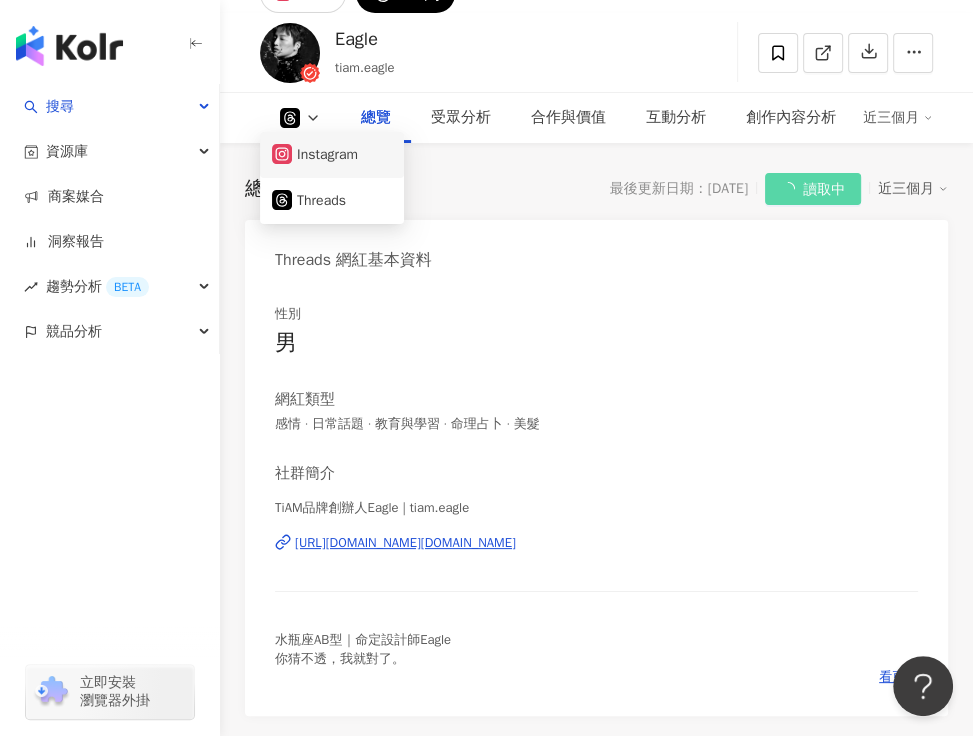 click on "Instagram" at bounding box center (332, 155) 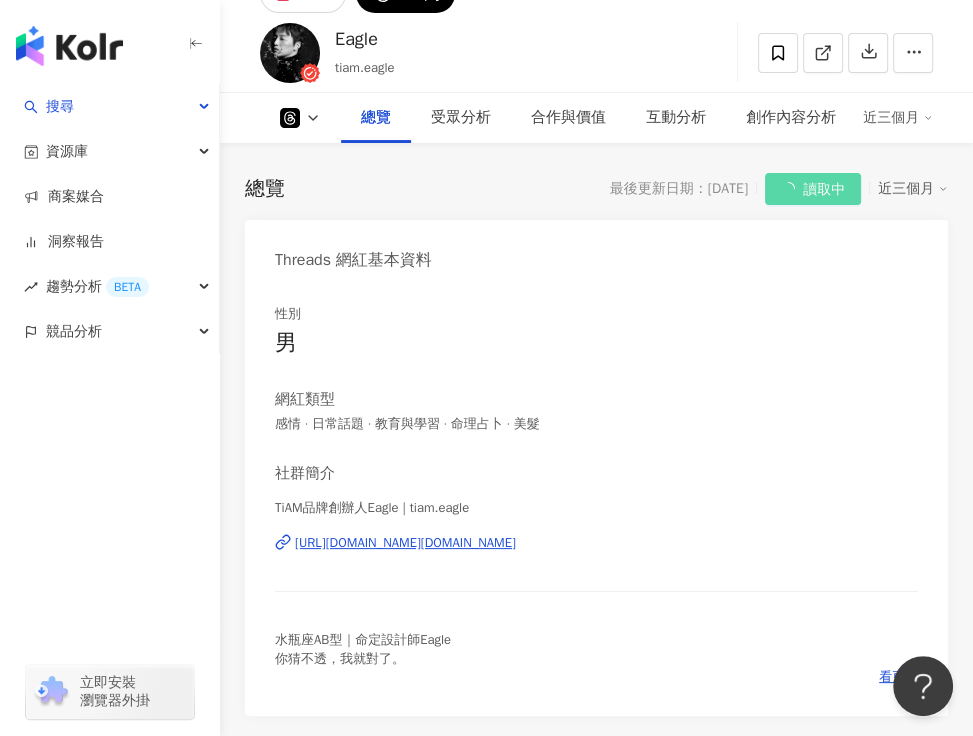click 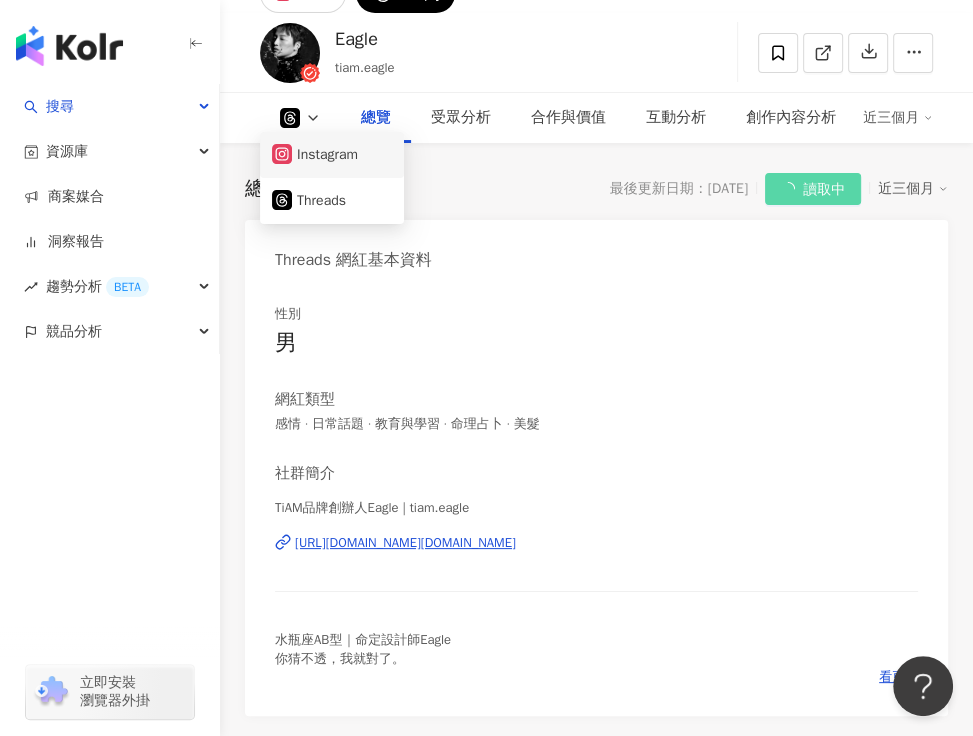 click on "Instagram" at bounding box center (332, 155) 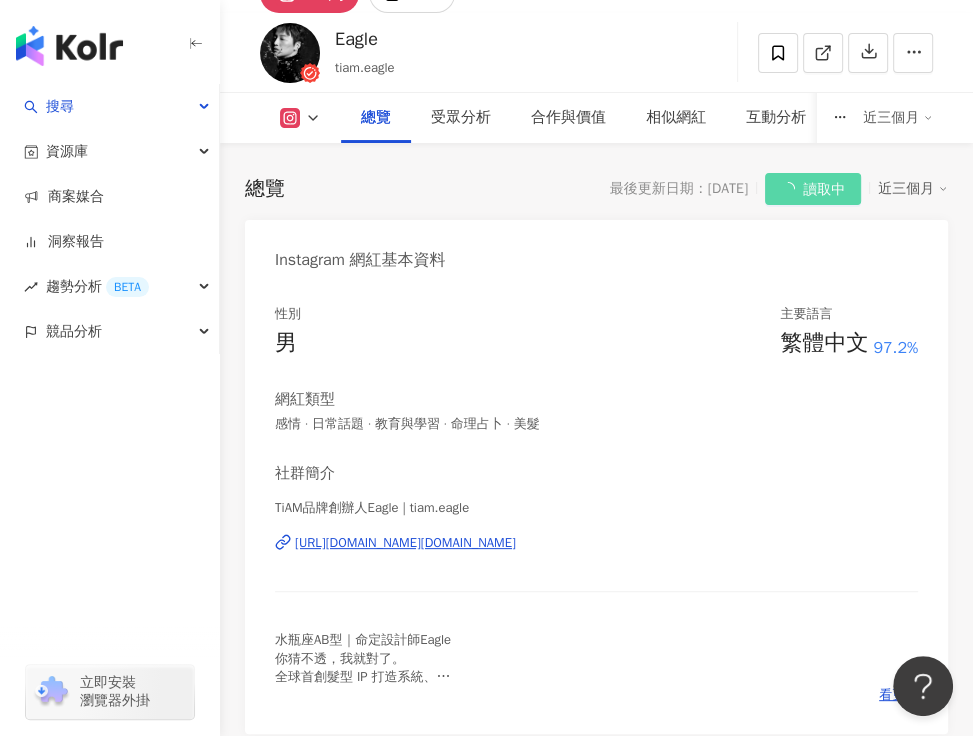 scroll, scrollTop: 400, scrollLeft: 0, axis: vertical 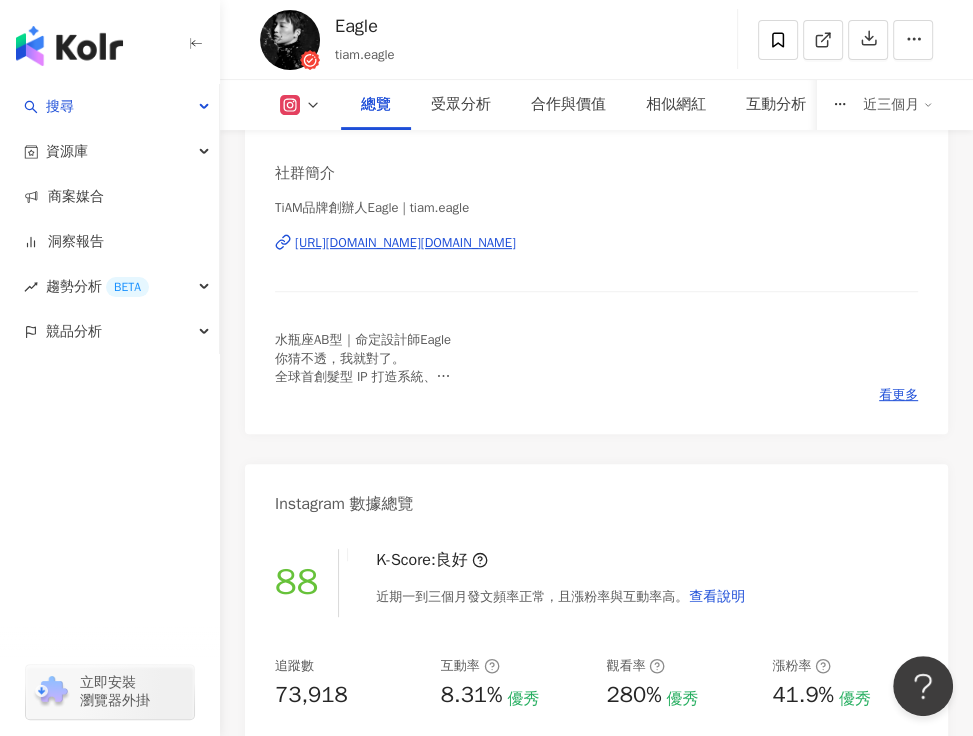 click on "總覽 最後更新日期：[DATE] 讀取中 近三個月 Instagram 網紅基本資料 性別   男 主要語言   繁體中文 97.2% 網紅類型 感情 · 日常話題 · 教育與學習 · 命理占卜 · 美髮 社群簡介 TiAM品牌創辦人Eagle | tiam.eagle [URL][DOMAIN_NAME][DOMAIN_NAME] 水瓶座AB型｜命定設計師Eagle
你猜不透，我就對了。
全球首創髮型 IP 打造系統、
讓髮型成為每個人的軟資產
台灣TiAM創始人
廣州MM聯合創辦人
[PERSON_NAME]藍血統
SWANK台灣商學院負責人
大中華ＩＳＯ美髮教育委員長 看更多 Instagram 數據總覽 88 K-Score :   良好 近期一到三個月發文頻率正常，且漲粉率與互動率高。 查看說明 追蹤數   73,918 互動率   8.31% 優秀 觀看率   280% 優秀 漲粉率   41.9% 優秀 受眾主要性別   女性 67.8% 受眾主要年齡   25-34 歲 45.9% 商業合作內容覆蓋比例   3.08% AI Instagram 成效等級三大指標 互動率 8.31% 優秀 0.56% 觀看率 280% 優秀 1.13%" at bounding box center (596, 5160) 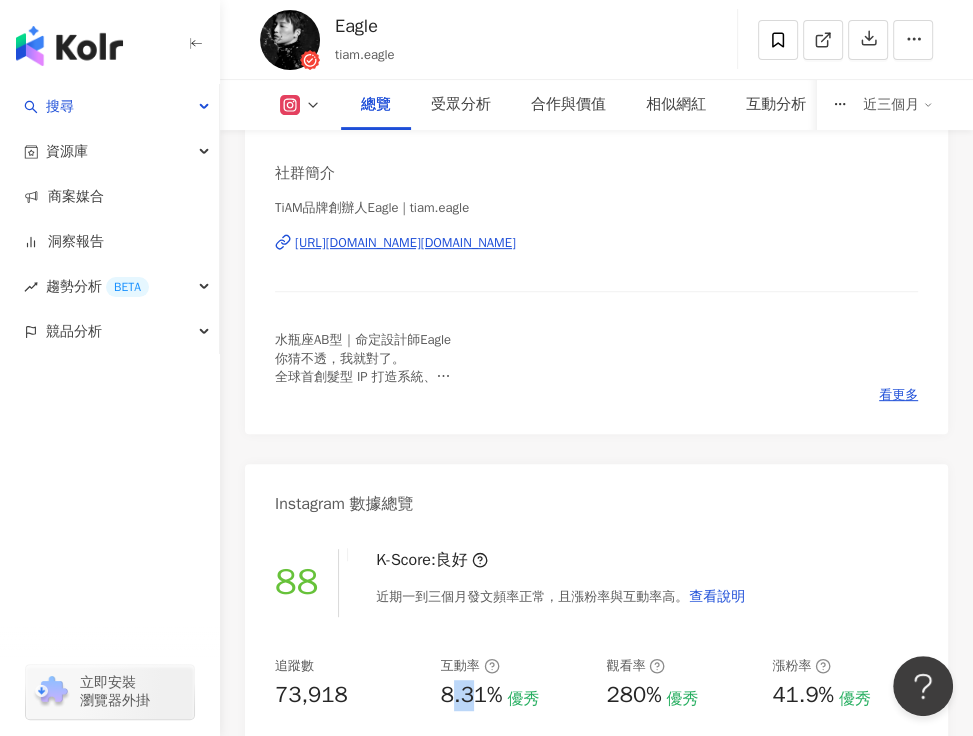 drag, startPoint x: 637, startPoint y: 163, endPoint x: 668, endPoint y: 173, distance: 32.572994 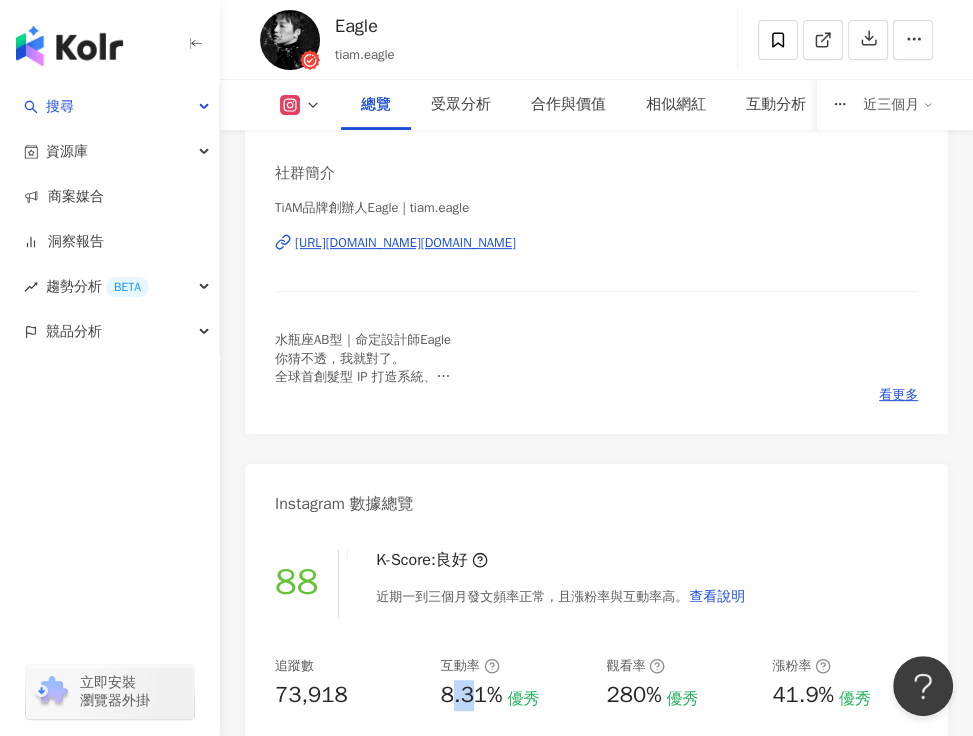 click on "8.31%" at bounding box center [472, 695] 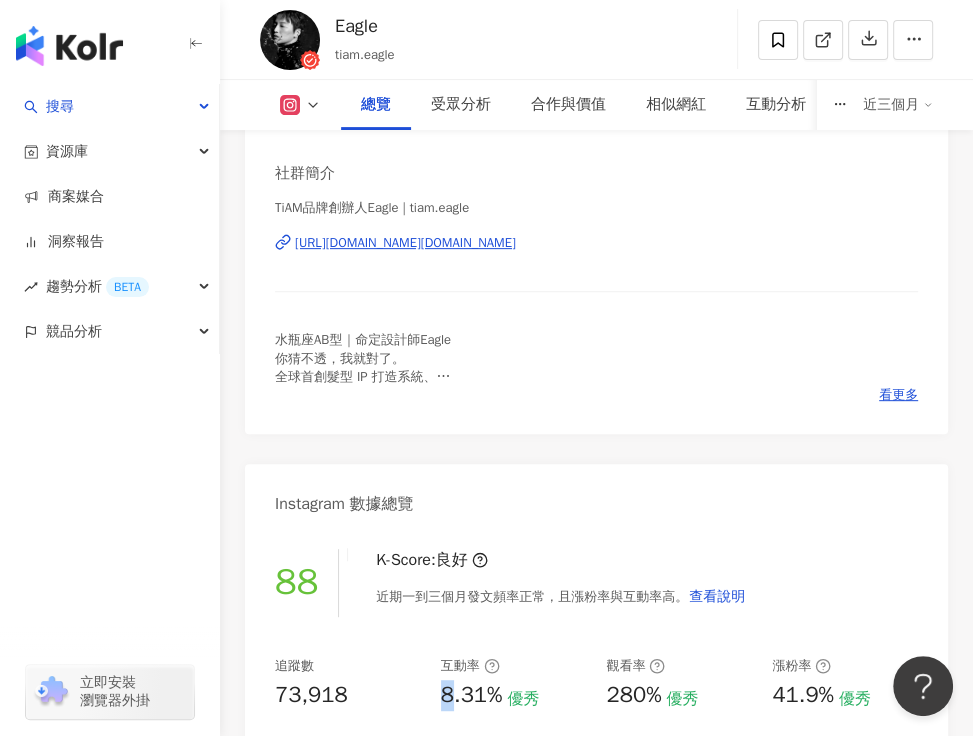 drag, startPoint x: 668, startPoint y: 173, endPoint x: 703, endPoint y: 238, distance: 73.82411 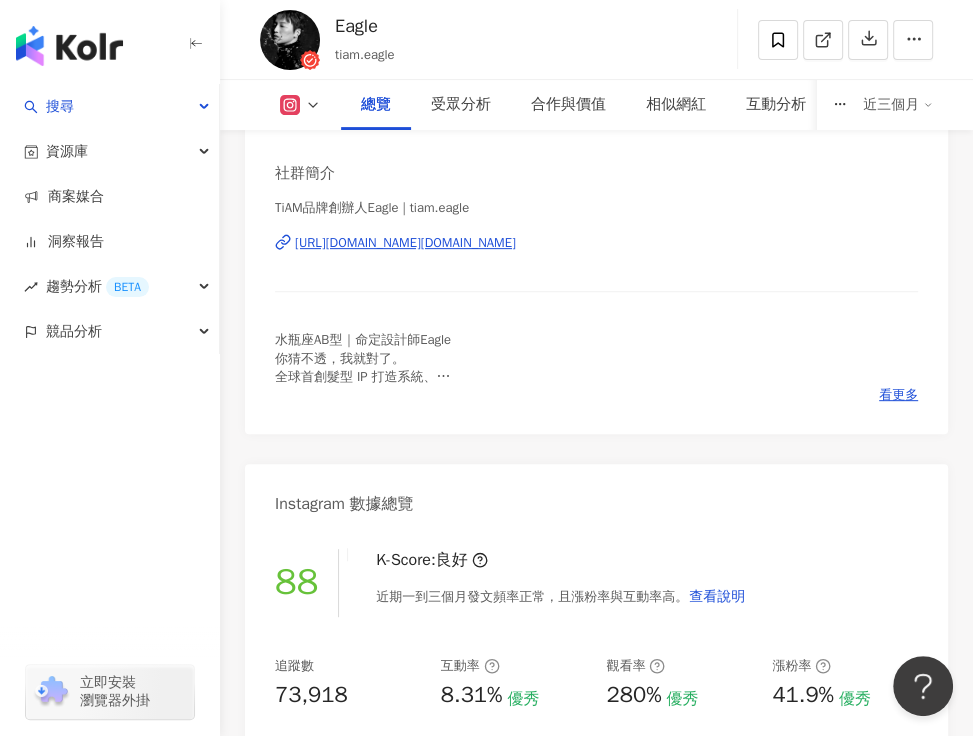 drag, startPoint x: 231, startPoint y: 484, endPoint x: 277, endPoint y: 484, distance: 46 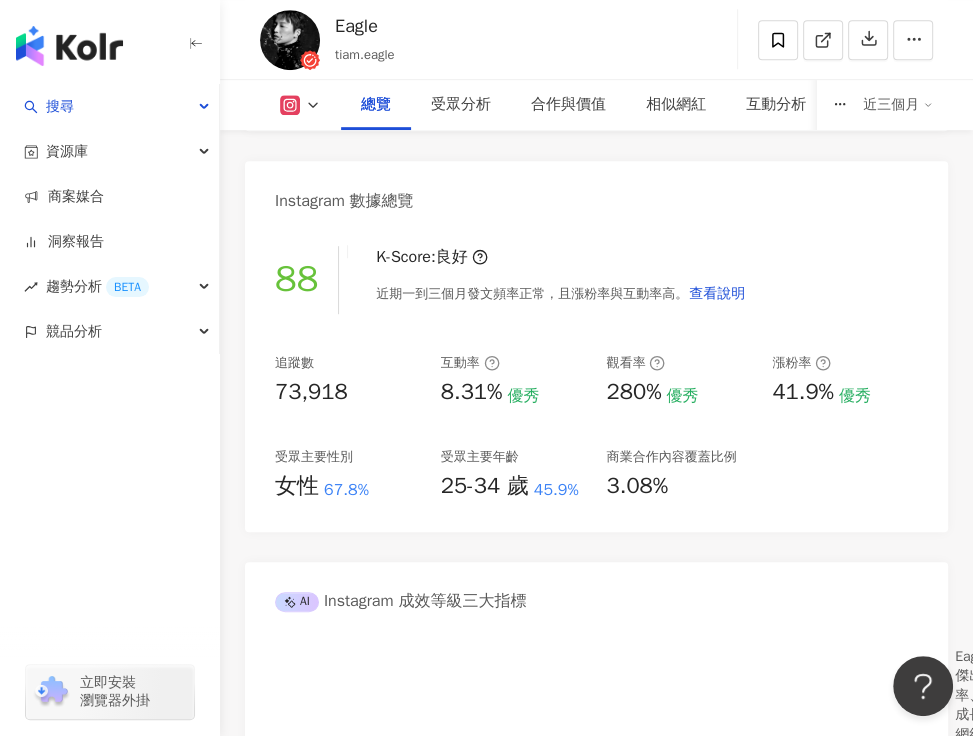 scroll, scrollTop: 700, scrollLeft: 0, axis: vertical 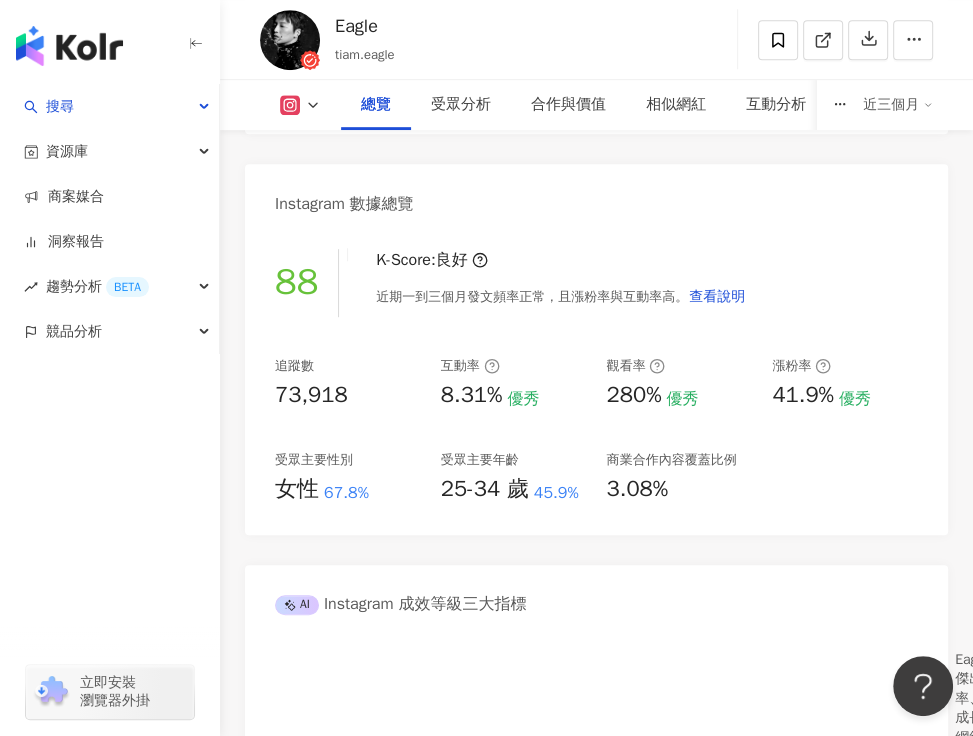 click on "總覽 最後更新日期：[DATE] 讀取中 近三個月 Instagram 網紅基本資料 性別   男 主要語言   繁體中文 97.2% 網紅類型 感情 · 日常話題 · 教育與學習 · 命理占卜 · 美髮 社群簡介 TiAM品牌創辦人Eagle | tiam.eagle [URL][DOMAIN_NAME][DOMAIN_NAME] 水瓶座AB型｜命定設計師Eagle
你猜不透，我就對了。
全球首創髮型 IP 打造系統、
讓髮型成為每個人的軟資產
台灣TiAM創始人
廣州MM聯合創辦人
[PERSON_NAME]藍血統
SWANK台灣商學院負責人
大中華ＩＳＯ美髮教育委員長 看更多 Instagram 數據總覽 88 K-Score :   良好 近期一到三個月發文頻率正常，且漲粉率與互動率高。 查看說明 追蹤數   73,918 互動率   8.31% 優秀 觀看率   280% 優秀 漲粉率   41.9% 優秀 受眾主要性別   女性 67.8% 受眾主要年齡   25-34 歲 45.9% 商業合作內容覆蓋比例   3.08% AI Instagram 成效等級三大指標 互動率 8.31% 優秀 0.56% 觀看率 280% 優秀 1.13%" at bounding box center [596, 4860] 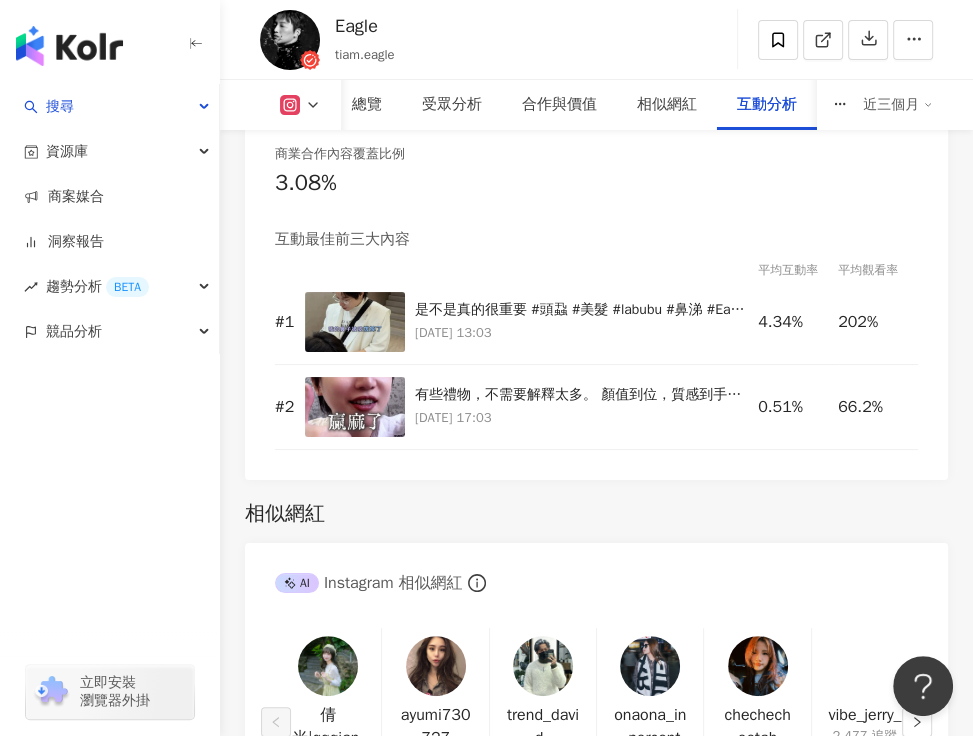 scroll, scrollTop: 4700, scrollLeft: 0, axis: vertical 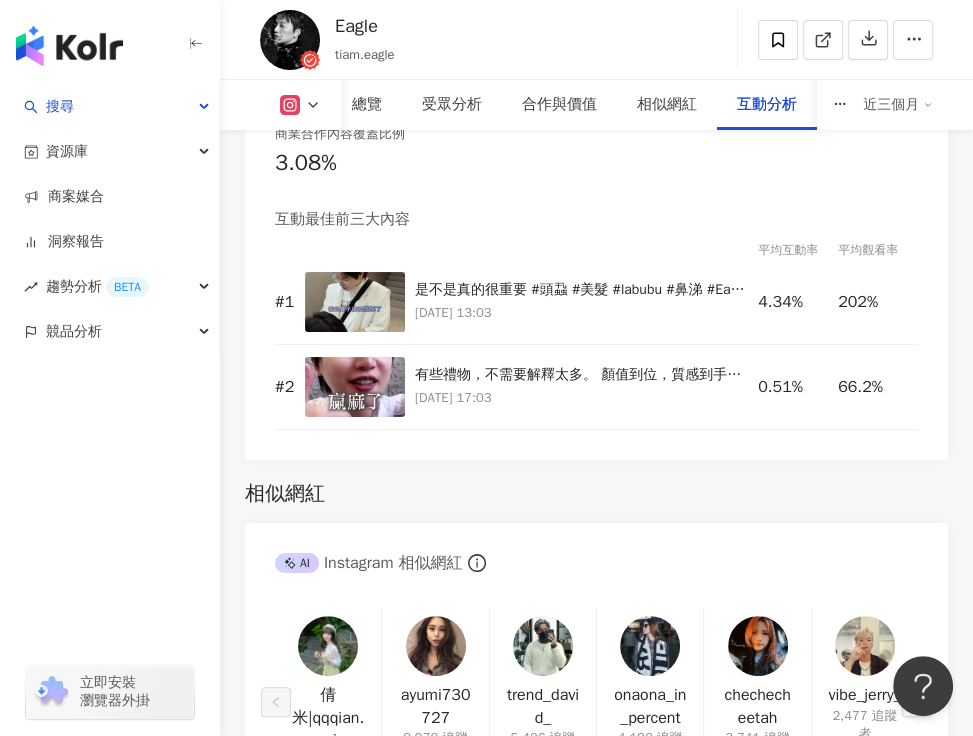 drag, startPoint x: 232, startPoint y: 393, endPoint x: 245, endPoint y: 335, distance: 59.439045 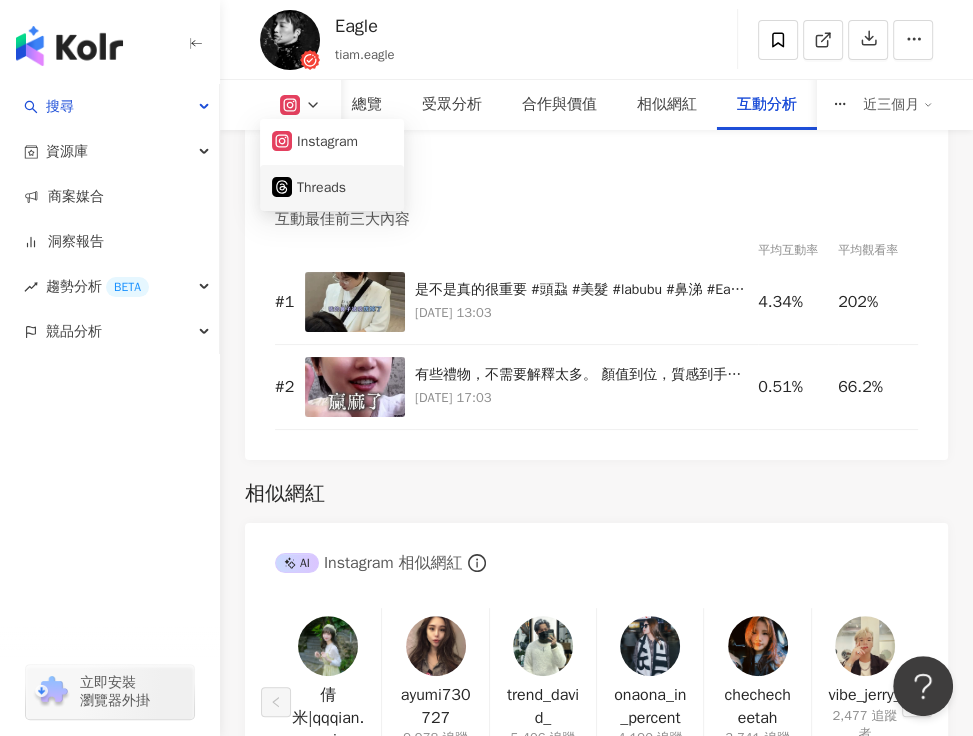 click on "Threads" at bounding box center (332, 188) 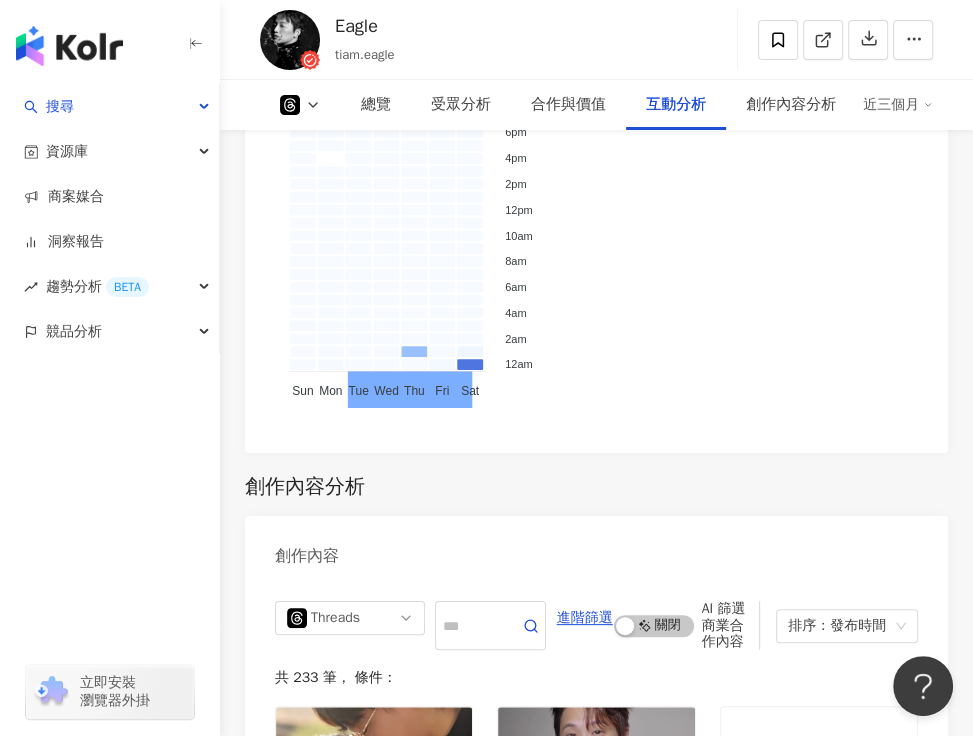 scroll, scrollTop: 3104, scrollLeft: 0, axis: vertical 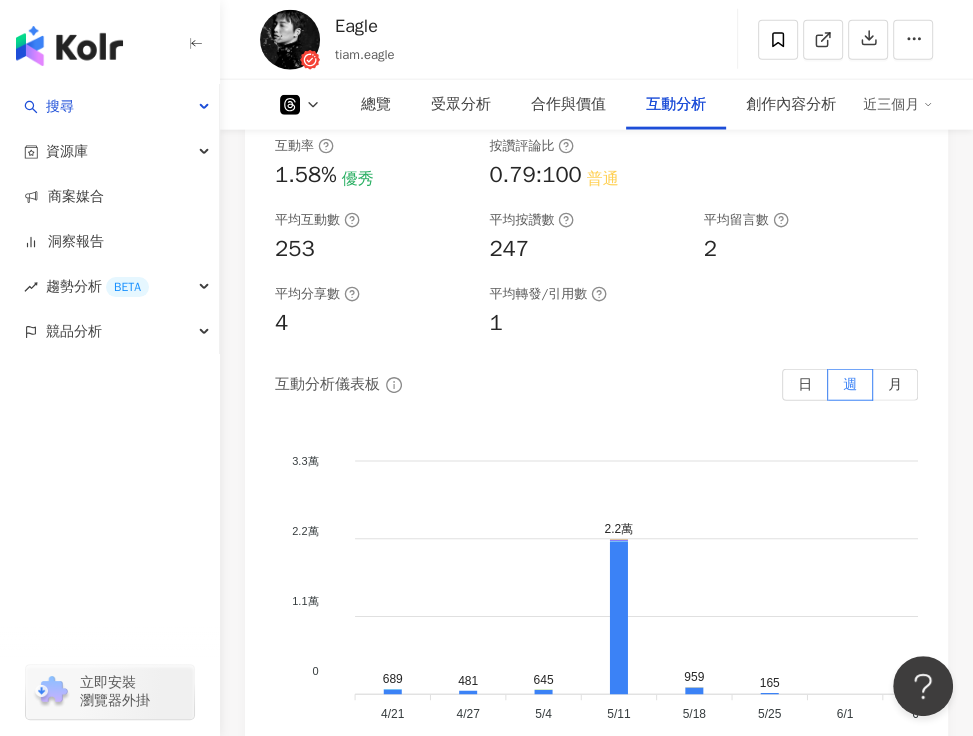 click on "總覽 最後更新日期：[DATE] 讀取中 近三個月 Threads 網紅基本資料 性別   男 網紅類型 感情 · 日常話題 · 教育與學習 · 命理占卜 · 美髮 社群簡介 TiAM品牌創辦人Eagle | tiam.eagle [URL][DOMAIN_NAME][DOMAIN_NAME] 水瓶座AB型｜命定設計師Eagle
你猜不透，我就對了。 看更多 Threads 數據總覽 追蹤數   15,999 互動率   1.58% 優秀 漲粉率   8.52% 優秀 受眾主要性別   女性 56.3% 受眾主要年齡   25-34 歲 33.1% 商業合作內容覆蓋比例   1.79% AI Threads 成效等級三大指標 互動率 1.58% 優秀 同等級網紅的互動率中位數為  0.14% 漲粉率 8.52% 優秀 同等級網紅的漲粉率中位數為  2.74% 按讚評論比 0.79:100 普通 同等級網紅的按讚評論比中位數為  2.36:100 成效等級 ： 優秀 良好 普通 不佳 Threads 成長趨勢分析 追蹤數   15,999 漲粉數   1,256 漲粉率   8.52% 優秀 追蹤趨勢圖表 無資料 受眾分析 AI Threads 受眾樣貌分析     0%" at bounding box center [596, 457] 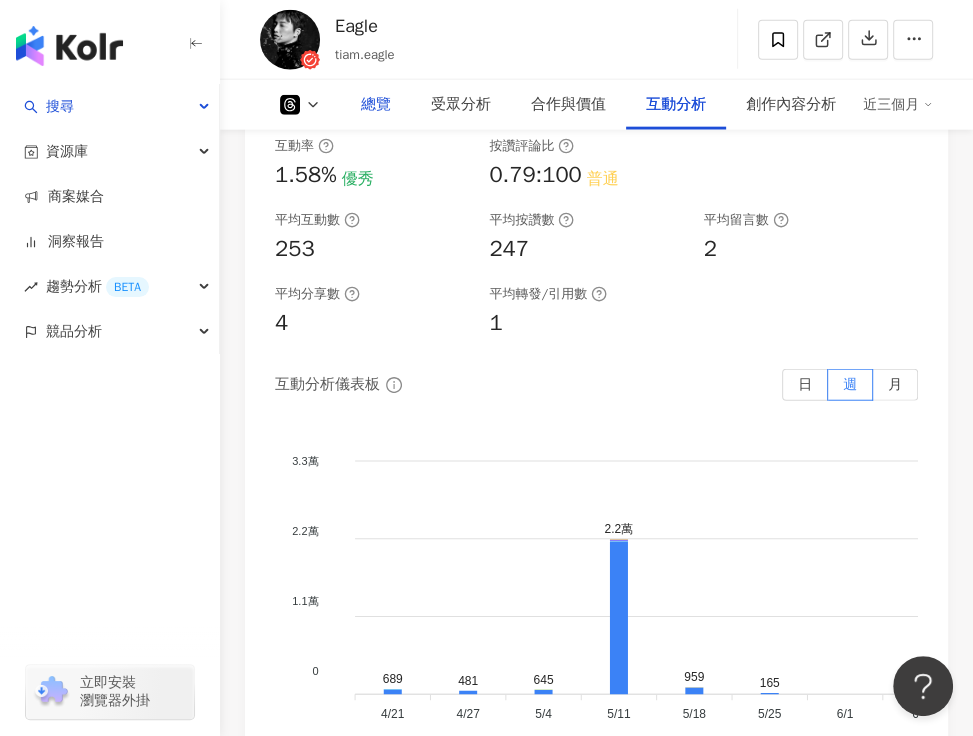 click on "總覽" at bounding box center (376, 105) 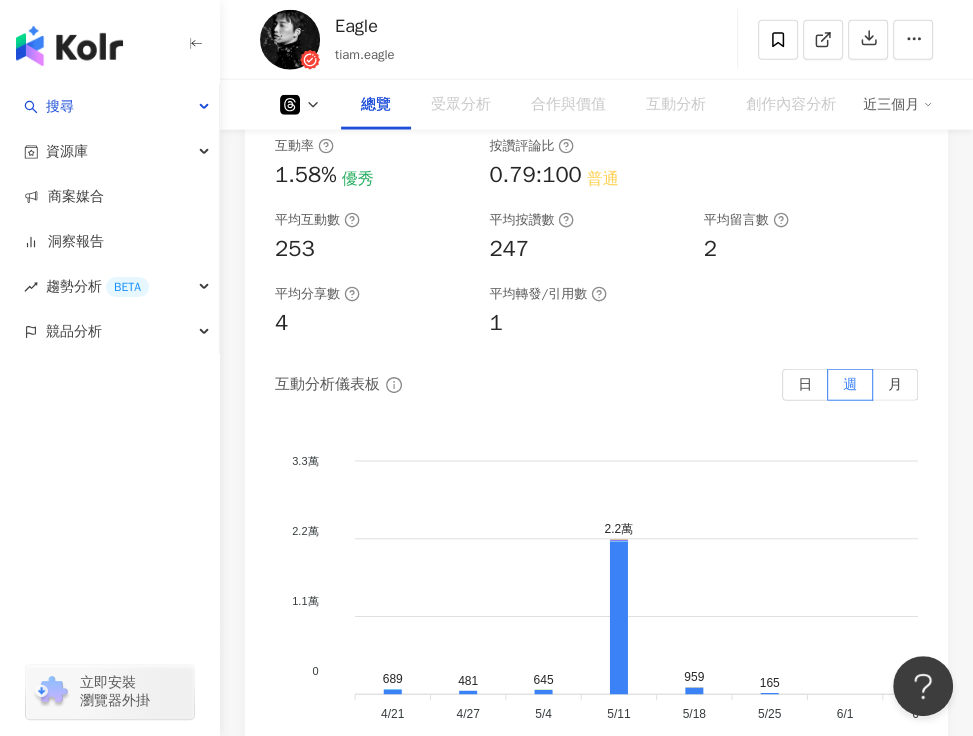 scroll, scrollTop: 123, scrollLeft: 0, axis: vertical 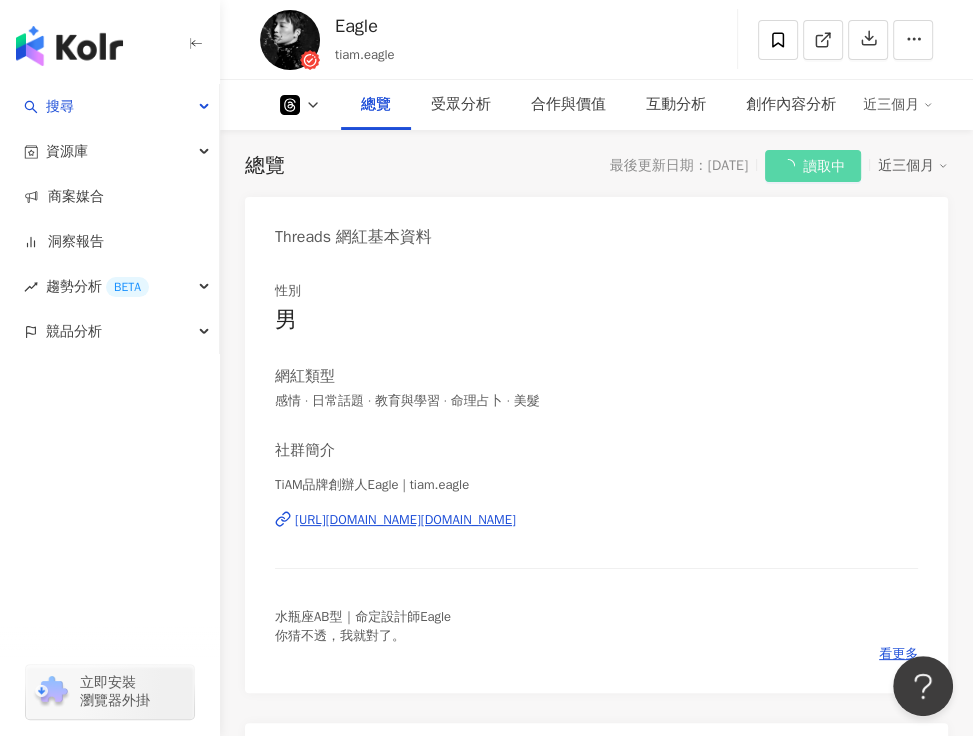 drag, startPoint x: 540, startPoint y: 322, endPoint x: 608, endPoint y: 329, distance: 68.359344 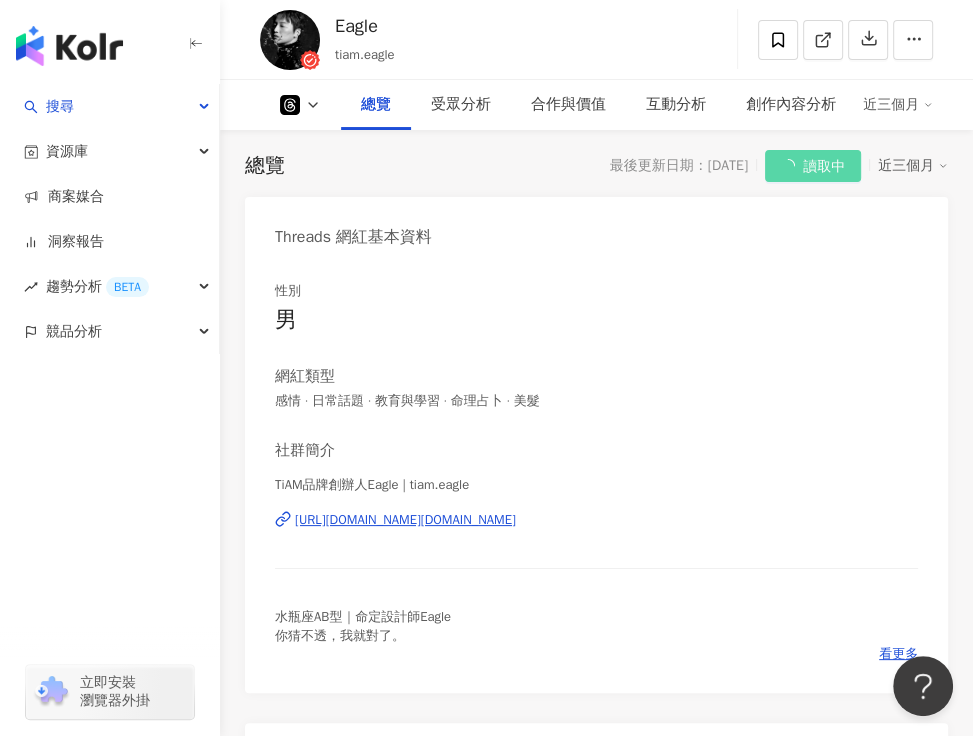 click on "15,999" at bounding box center [348, 846] 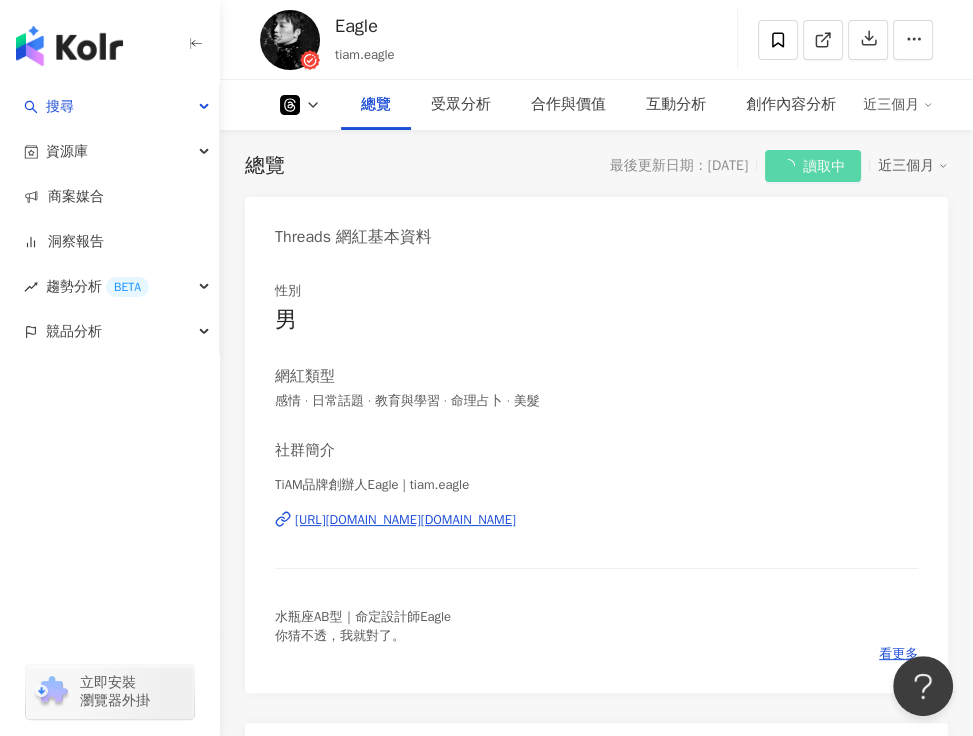 drag, startPoint x: 244, startPoint y: 465, endPoint x: 250, endPoint y: 456, distance: 10.816654 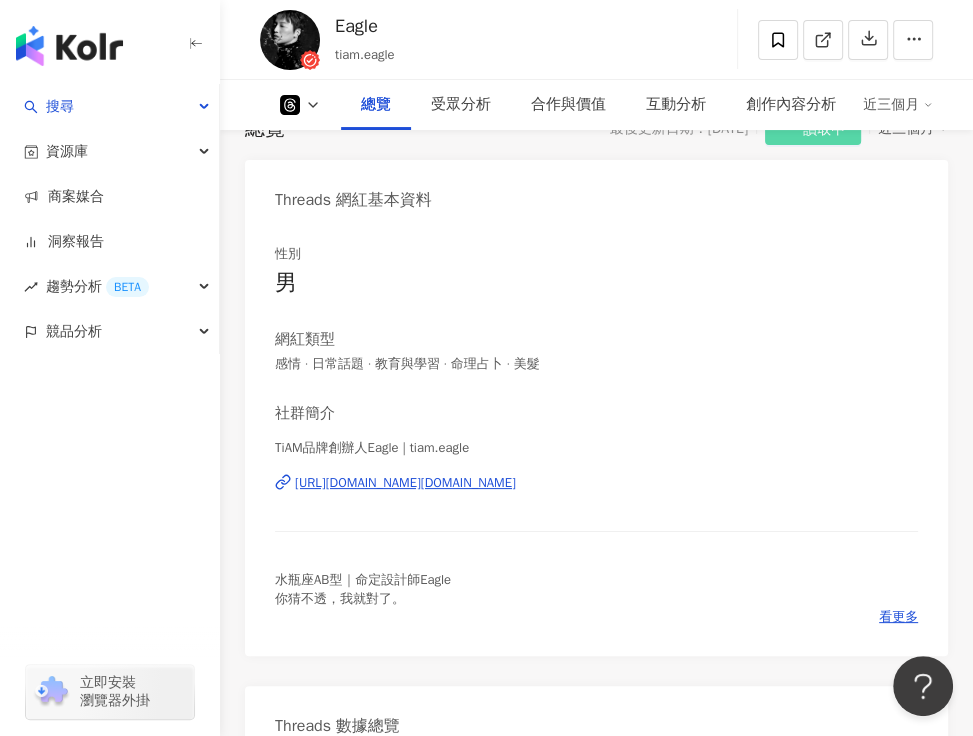 scroll, scrollTop: 123, scrollLeft: 0, axis: vertical 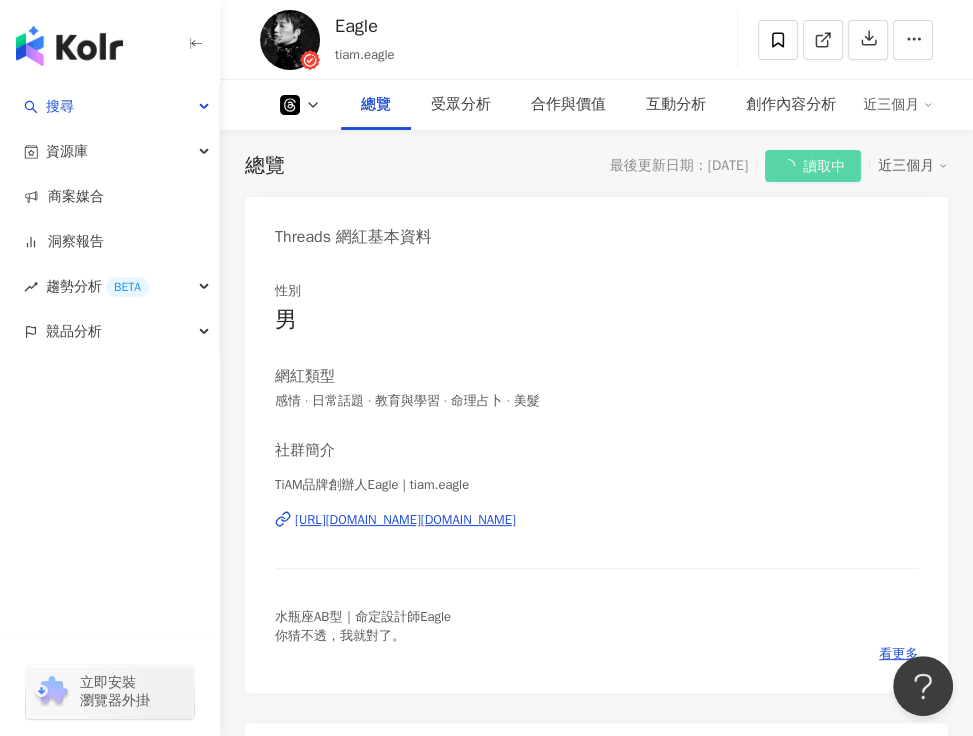drag, startPoint x: 746, startPoint y: 319, endPoint x: 793, endPoint y: 332, distance: 48.76474 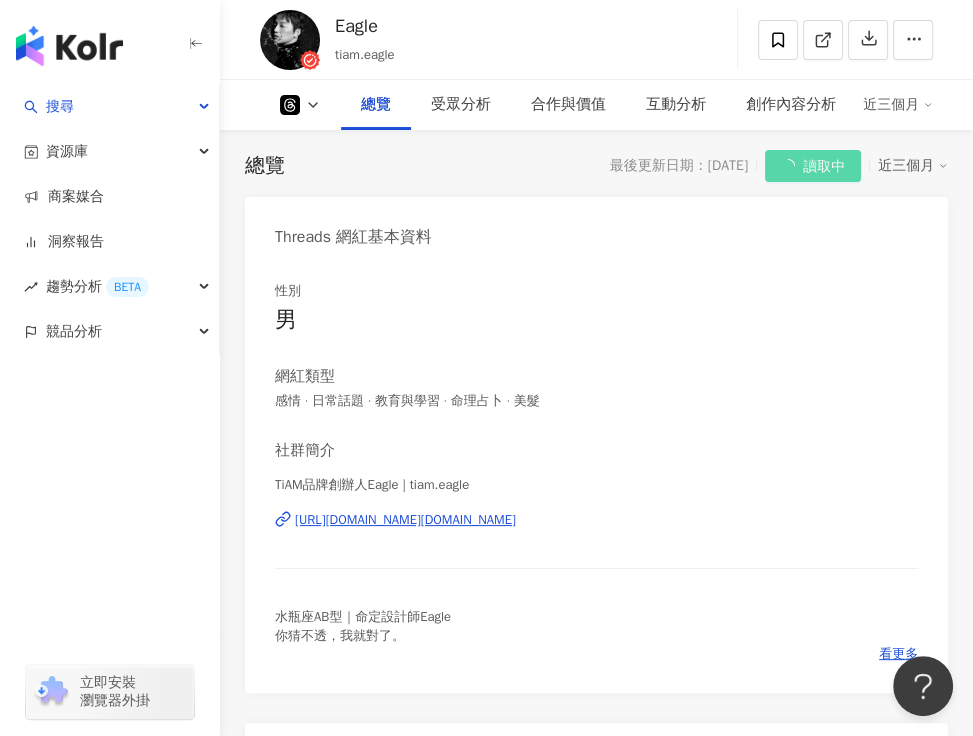 click on "追蹤數   15,999 互動率   1.58% 優秀 漲粉率   8.52% 優秀 受眾主要性別   女性 56.3% 受眾主要年齡   25-34 歲 33.1% 商業合作內容覆蓋比例   1.79%" at bounding box center (596, 882) 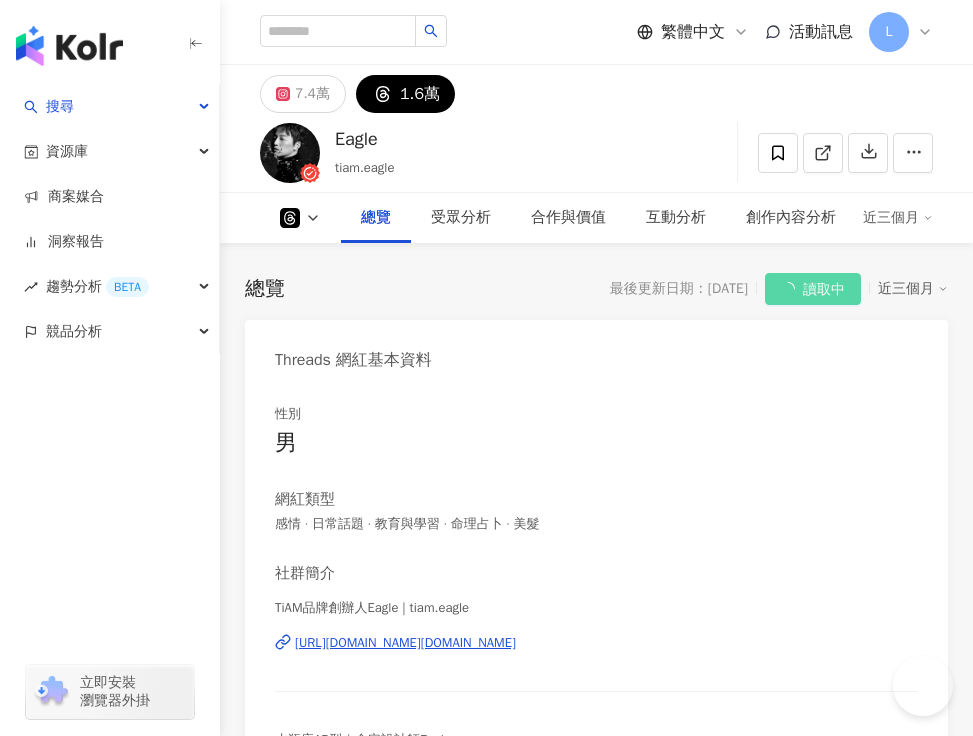 scroll, scrollTop: 123, scrollLeft: 0, axis: vertical 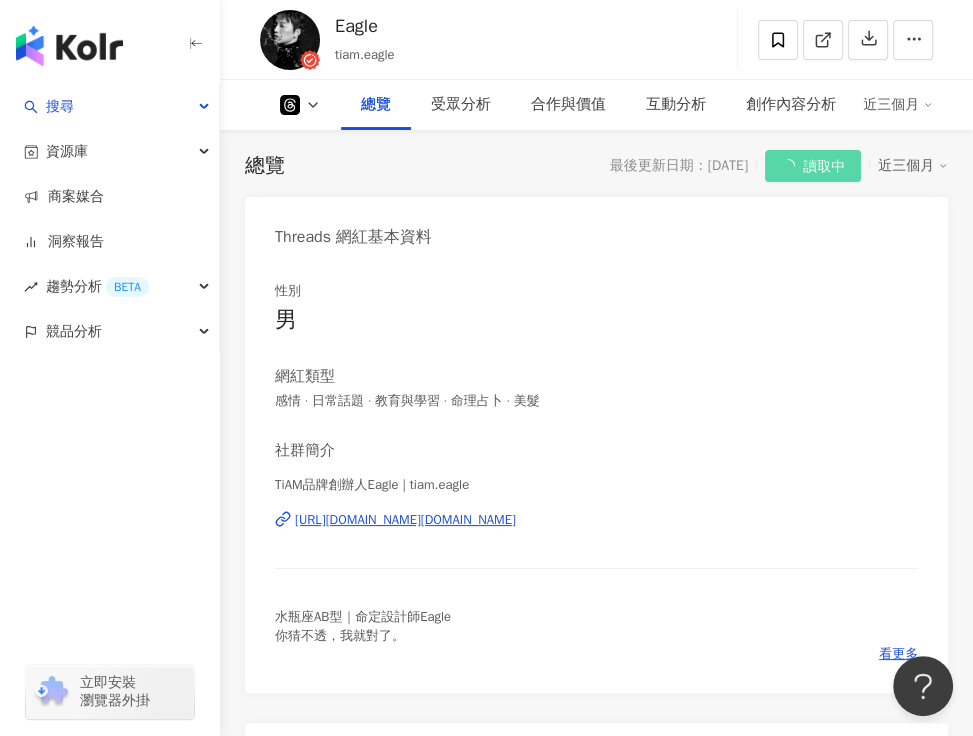 click on "總覽 最後更新日期：[DATE] 讀取中 近三個月 Threads 網紅基本資料 性別   男 網紅類型 感情 · 日常話題 · 教育與學習 · 命理占卜 · 美髮 社群簡介 TiAM品牌創辦人Eagle | tiam.eagle [URL][DOMAIN_NAME][DOMAIN_NAME] 水瓶座AB型｜命定設計師Eagle
你猜不透，我就對了。 看更多 Threads 數據總覽 追蹤數   15,999 互動率   1.58% 優秀 漲粉率   8.52% 優秀 受眾主要性別   女性 56.3% 受眾主要年齡   25-34 歲 33.1% 商業合作內容覆蓋比例   1.79% AI Threads 成效等級三大指標 互動率 1.58% 優秀 同等級網紅的互動率中位數為  0.14% 漲粉率 8.52% 優秀 同等級網紅的漲粉率中位數為  2.74% 按讚評論比 0.79:100 普通 同等級網紅的按讚評論比中位數為  2.36:100 成效等級 ： 優秀 良好 普通 不佳 Threads 成長趨勢分析 追蹤數   15,999 漲粉數   1,256 漲粉率   8.52% 優秀 追蹤趨勢圖表 無資料 受眾分析 AI Threads 受眾樣貌分析     0%" at bounding box center (596, 3438) 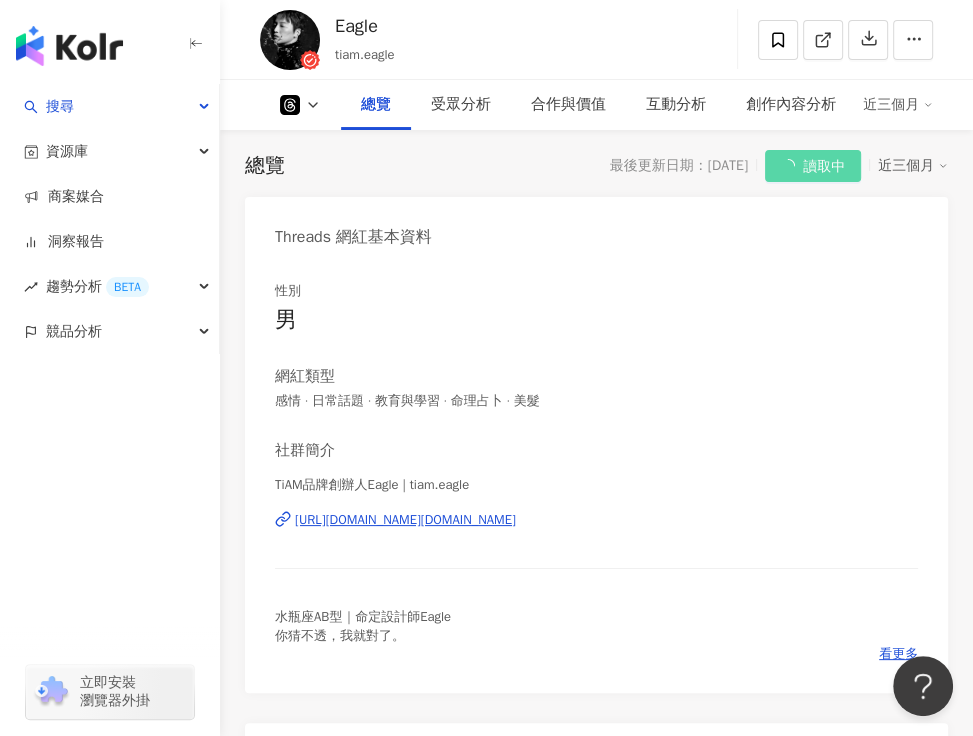 click on "總覽 最後更新日期：[DATE] 讀取中 近三個月 Threads 網紅基本資料 性別   男 網紅類型 感情 · 日常話題 · 教育與學習 · 命理占卜 · 美髮 社群簡介 TiAM品牌創辦人Eagle | tiam.eagle [URL][DOMAIN_NAME][DOMAIN_NAME] 水瓶座AB型｜命定設計師Eagle
你猜不透，我就對了。 看更多 Threads 數據總覽 追蹤數   15,999 互動率   1.58% 優秀 漲粉率   8.52% 優秀 受眾主要性別   女性 56.3% 受眾主要年齡   25-34 歲 33.1% 商業合作內容覆蓋比例   1.79% AI Threads 成效等級三大指標 互動率 1.58% 優秀 同等級網紅的互動率中位數為  0.14% 漲粉率 8.52% 優秀 同等級網紅的漲粉率中位數為  2.74% 按讚評論比 0.79:100 普通 同等級網紅的按讚評論比中位數為  2.36:100 成效等級 ： 優秀 良好 普通 不佳 Threads 成長趨勢分析 追蹤數   15,999 漲粉數   1,256 漲粉率   8.52% 優秀 追蹤趨勢圖表 無資料 受眾分析 AI Threads 受眾樣貌分析     0%" at bounding box center (596, 3438) 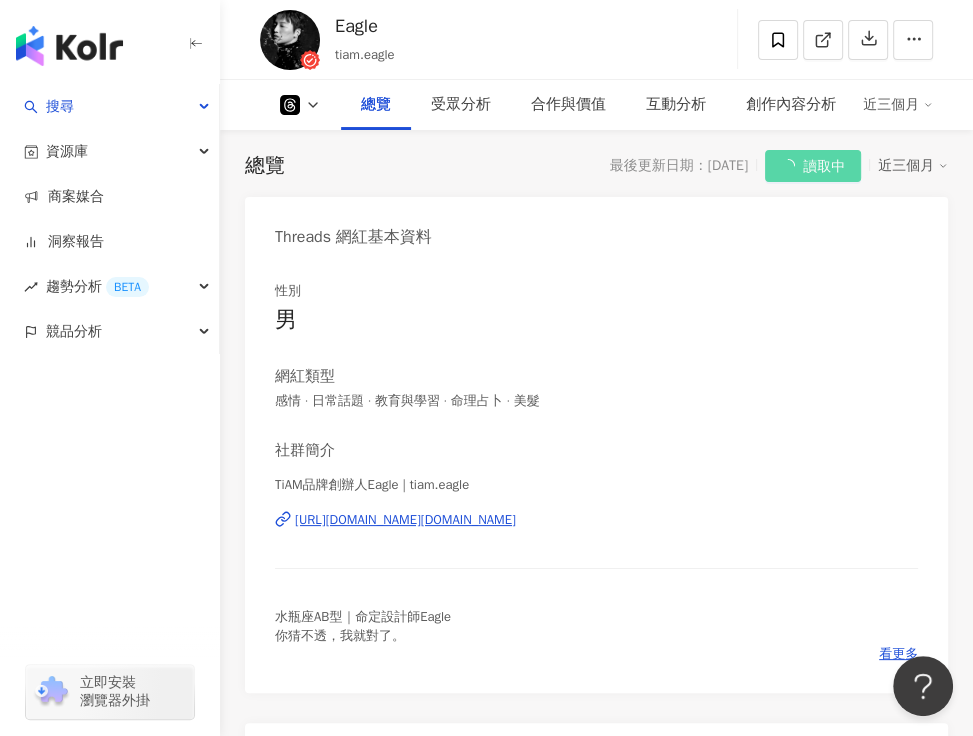 click on "總覽 最後更新日期：[DATE] 讀取中 近三個月 Threads 網紅基本資料 性別   男 網紅類型 感情 · 日常話題 · 教育與學習 · 命理占卜 · 美髮 社群簡介 TiAM品牌創辦人Eagle | tiam.eagle [URL][DOMAIN_NAME][DOMAIN_NAME] 水瓶座AB型｜命定設計師Eagle
你猜不透，我就對了。 看更多 Threads 數據總覽 追蹤數   15,999 互動率   1.58% 優秀 漲粉率   8.52% 優秀 受眾主要性別   女性 56.3% 受眾主要年齡   25-34 歲 33.1% 商業合作內容覆蓋比例   1.79% AI Threads 成效等級三大指標 互動率 1.58% 優秀 同等級網紅的互動率中位數為  0.14% 漲粉率 8.52% 優秀 同等級網紅的漲粉率中位數為  2.74% 按讚評論比 0.79:100 普通 同等級網紅的按讚評論比中位數為  2.36:100 成效等級 ： 優秀 良好 普通 不佳 Threads 成長趨勢分析 追蹤數   15,999 漲粉數   1,256 漲粉率   8.52% 優秀 追蹤趨勢圖表 無資料 受眾分析 AI Threads 受眾樣貌分析     0%" at bounding box center [596, 3438] 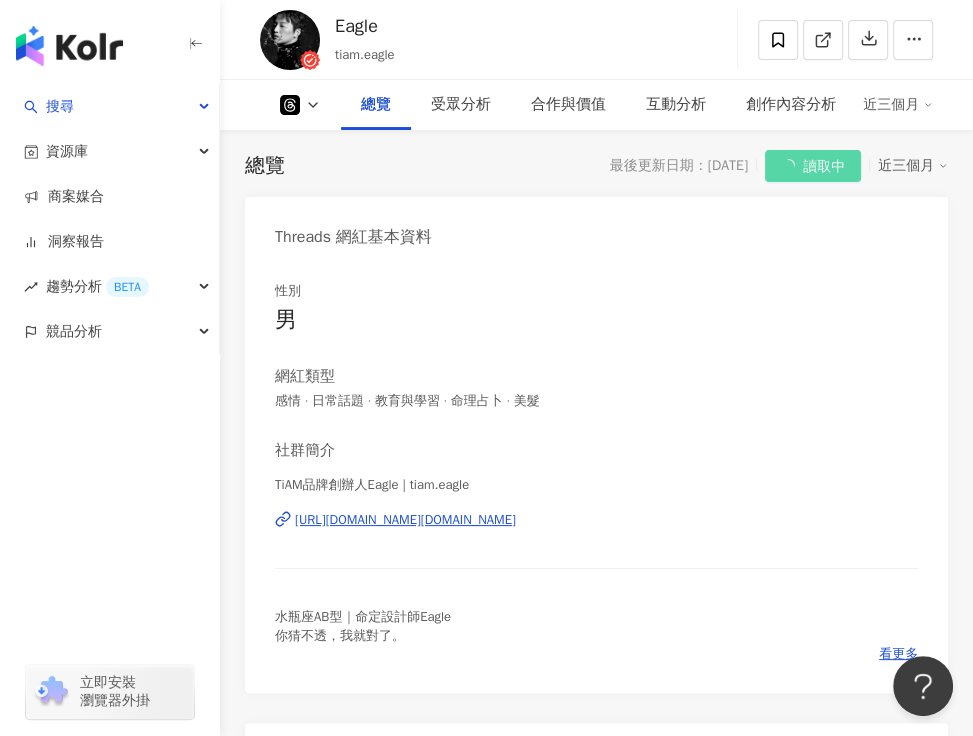 scroll, scrollTop: 423, scrollLeft: 0, axis: vertical 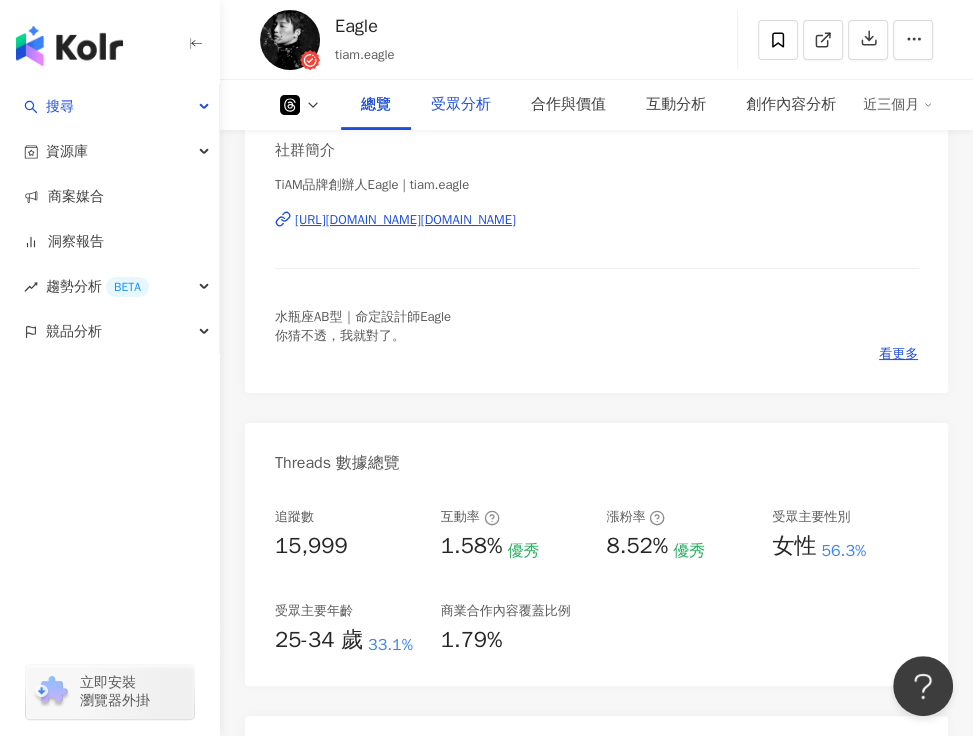 click on "受眾分析" at bounding box center [461, 105] 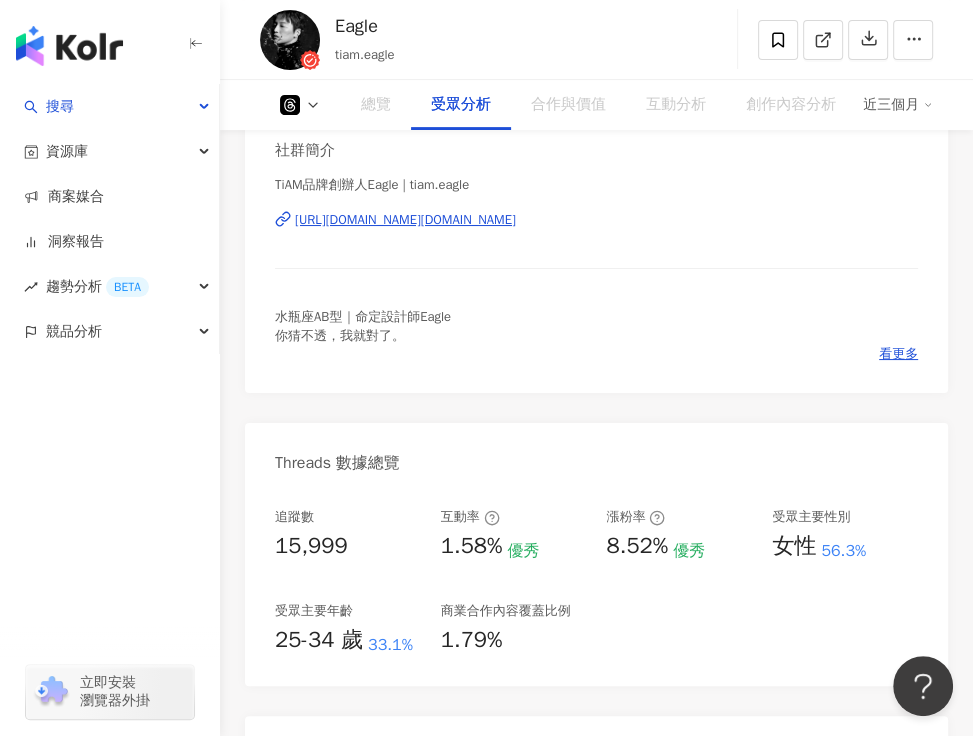 scroll, scrollTop: 1657, scrollLeft: 0, axis: vertical 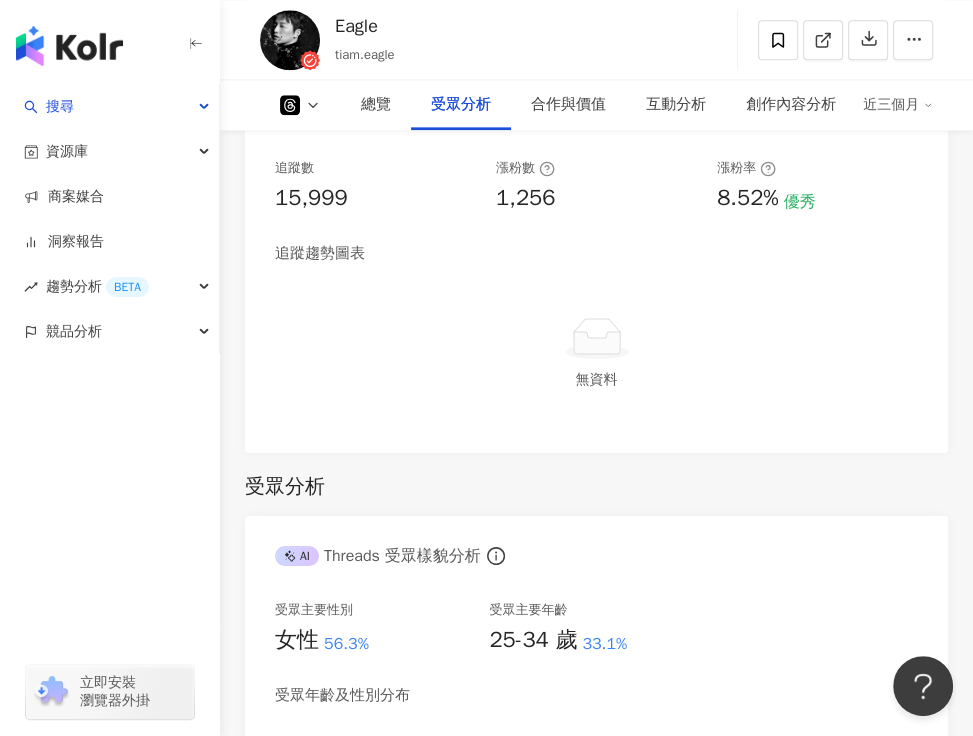 drag, startPoint x: 29, startPoint y: 519, endPoint x: 54, endPoint y: 519, distance: 25 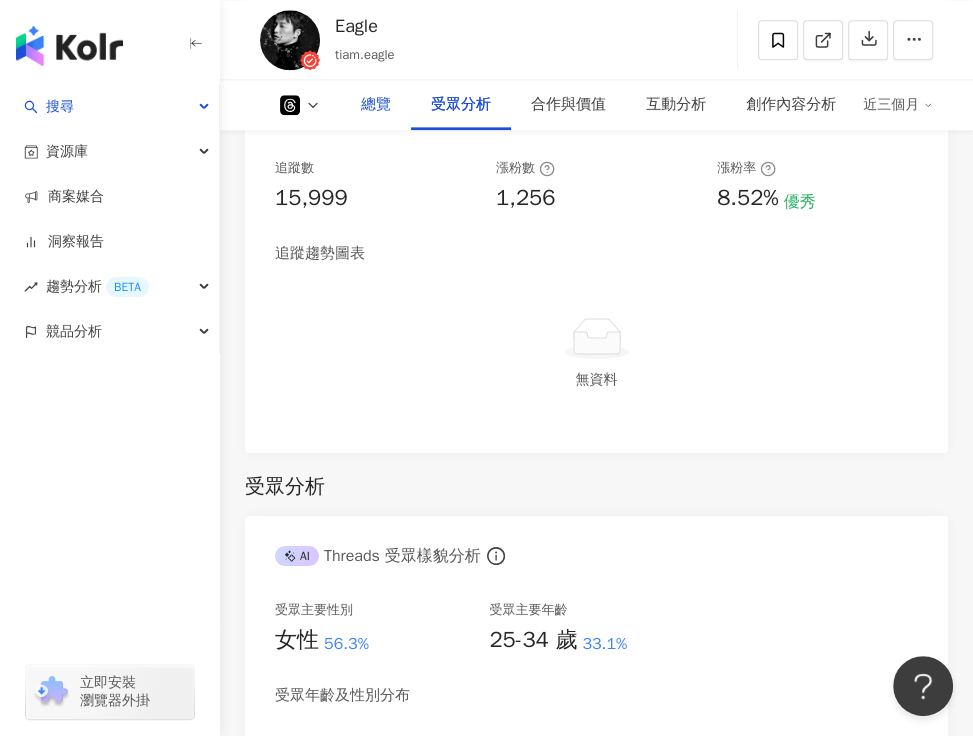 click on "總覽" at bounding box center (376, 105) 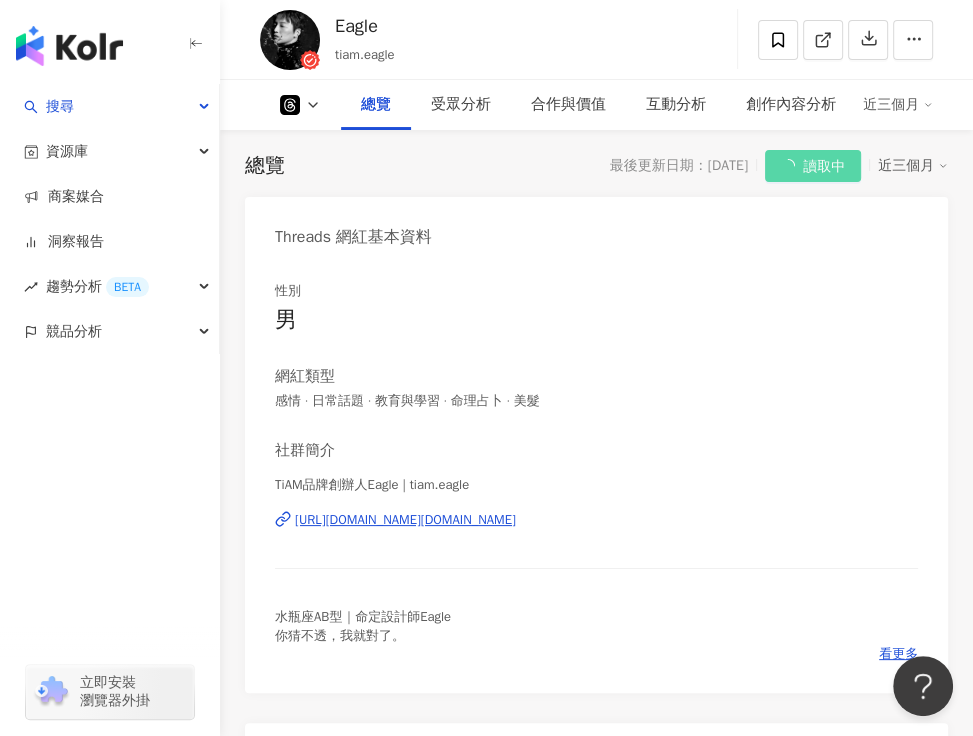 scroll, scrollTop: 171, scrollLeft: 0, axis: vertical 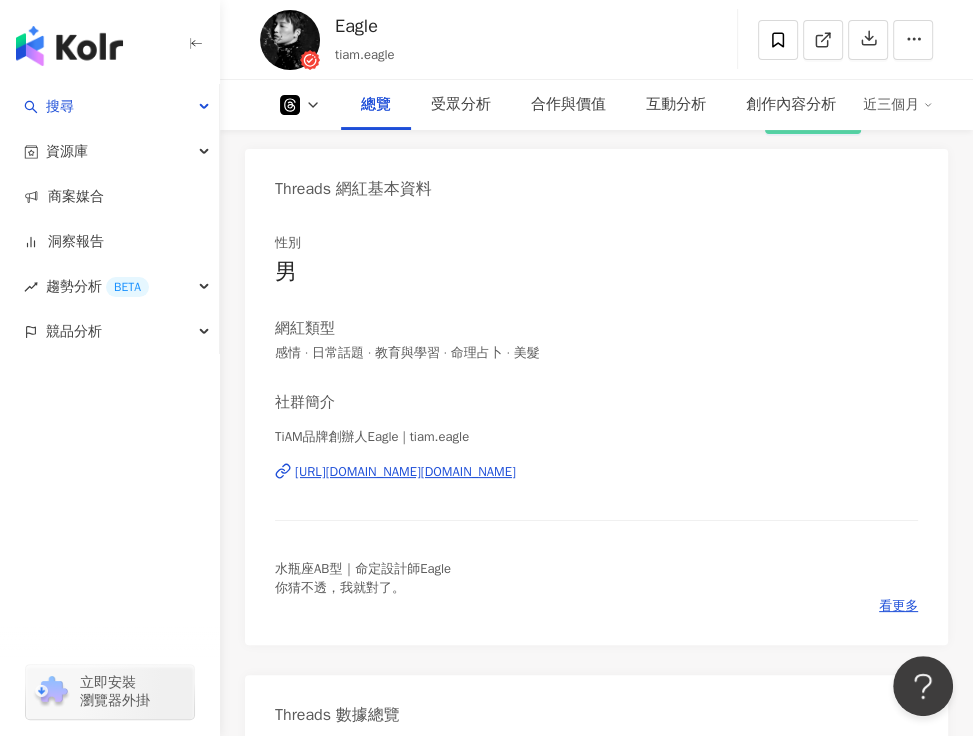 click on "總覽 最後更新日期：[DATE] 讀取中 近三個月 Threads 網紅基本資料 性別   男 網紅類型 感情 · 日常話題 · 教育與學習 · 命理占卜 · 美髮 社群簡介 TiAM品牌創辦人Eagle | tiam.eagle [URL][DOMAIN_NAME][DOMAIN_NAME] 水瓶座AB型｜命定設計師Eagle
你猜不透，我就對了。 看更多 Threads 數據總覽 追蹤數   15,999 互動率   1.58% 優秀 漲粉率   8.52% 優秀 受眾主要性別   女性 56.3% 受眾主要年齡   25-34 歲 33.1% 商業合作內容覆蓋比例   1.79% AI Threads 成效等級三大指標 互動率 1.58% 優秀 同等級網紅的互動率中位數為  0.14% 漲粉率 8.52% 優秀 同等級網紅的漲粉率中位數為  2.74% 按讚評論比 0.79:100 普通 同等級網紅的按讚評論比中位數為  2.36:100 成效等級 ： 優秀 良好 普通 不佳 Threads 成長趨勢分析 追蹤數   15,999 漲粉數   1,256 漲粉率   8.52% 優秀 追蹤趨勢圖表 無資料 受眾分析 AI Threads 受眾樣貌分析     0%" at bounding box center [596, 3390] 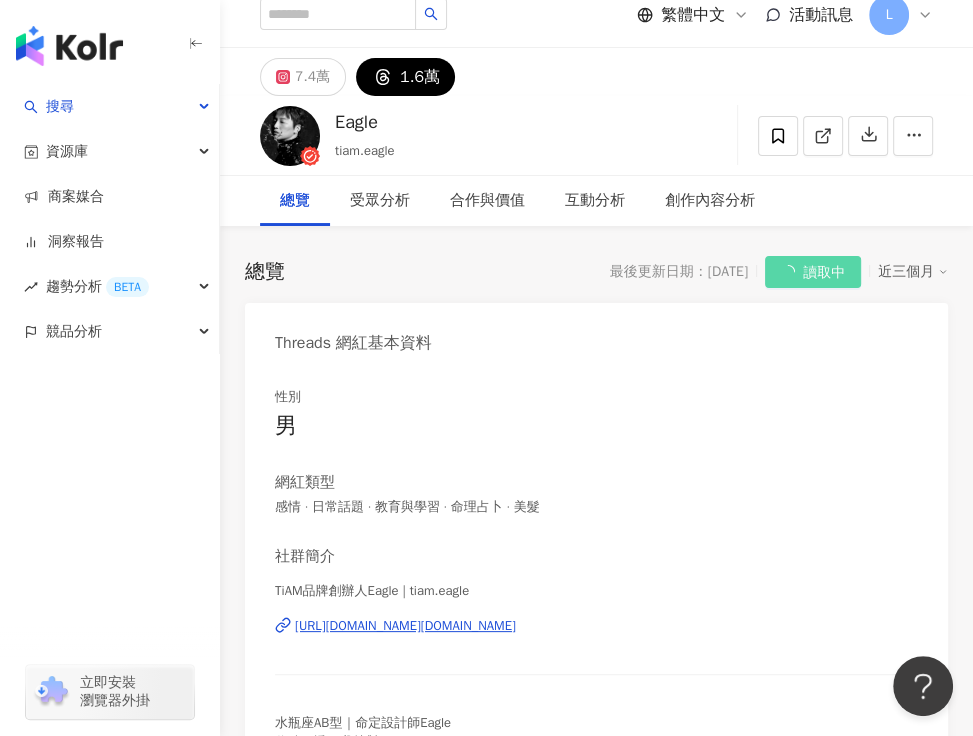 scroll, scrollTop: 0, scrollLeft: 0, axis: both 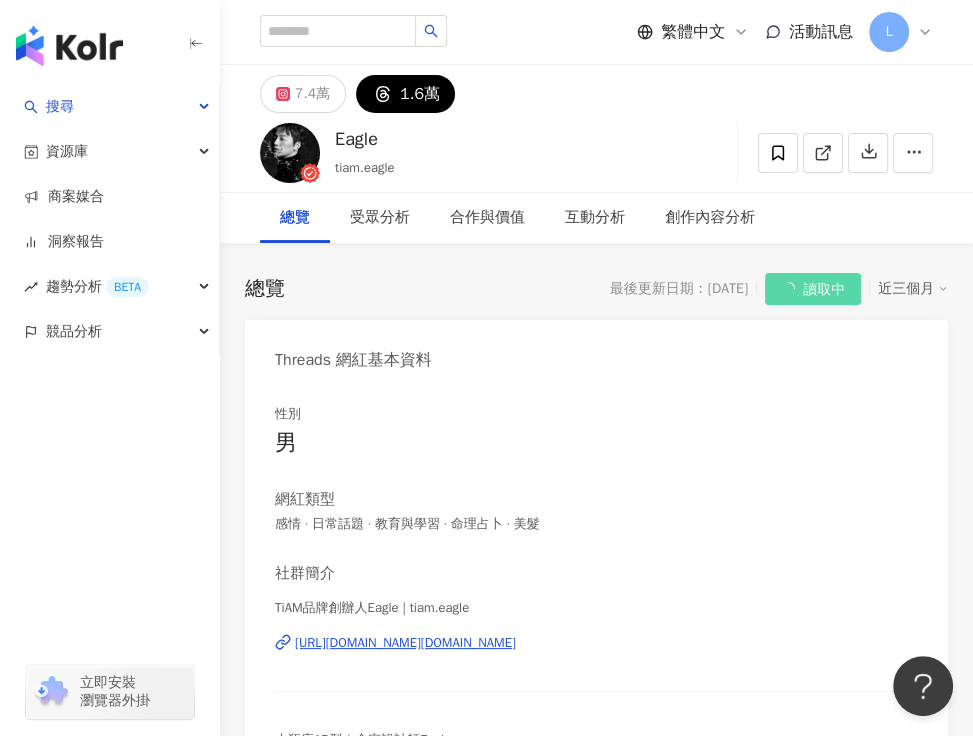click on "總覽 最後更新日期：[DATE] 讀取中 近三個月 Threads 網紅基本資料 性別   男 網紅類型 感情 · 日常話題 · 教育與學習 · 命理占卜 · 美髮 社群簡介 TiAM品牌創辦人Eagle | tiam.eagle [URL][DOMAIN_NAME][DOMAIN_NAME] 水瓶座AB型｜命定設計師Eagle
你猜不透，我就對了。 看更多 Threads 數據總覽 追蹤數   15,999 互動率   1.58% 優秀 漲粉率   8.52% 優秀 受眾主要性別   女性 56.3% 受眾主要年齡   25-34 歲 33.1% 商業合作內容覆蓋比例   1.79% AI Threads 成效等級三大指標 互動率 1.58% 優秀 同等級網紅的互動率中位數為  0.14% 漲粉率 8.52% 優秀 同等級網紅的漲粉率中位數為  2.74% 按讚評論比 0.79:100 普通 同等級網紅的按讚評論比中位數為  2.36:100 成效等級 ： 優秀 良好 普通 不佳 Threads 成長趨勢分析 追蹤數   15,999 漲粉數   1,256 漲粉率   8.52% 優秀 追蹤趨勢圖表 無資料 受眾分析 AI Threads 受眾樣貌分析     0%" at bounding box center [596, 3561] 